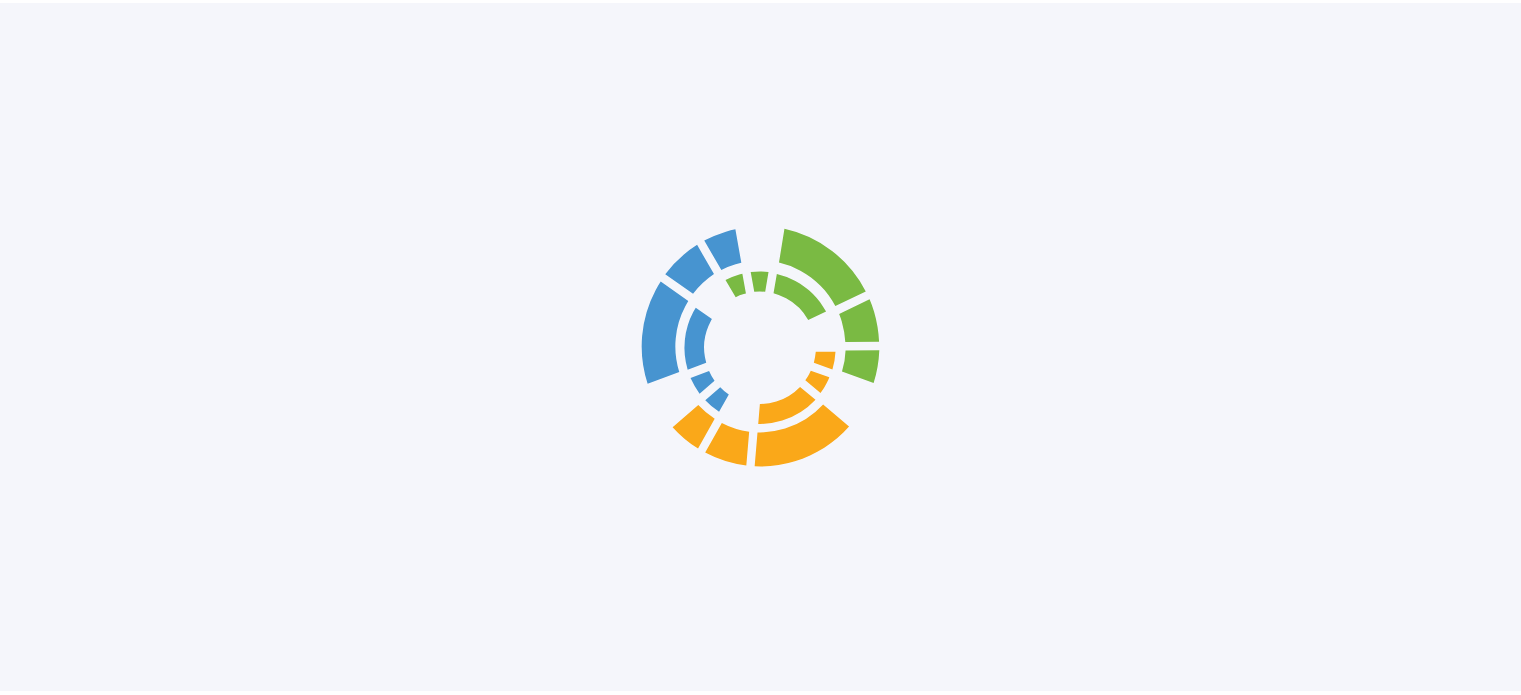 scroll, scrollTop: 0, scrollLeft: 0, axis: both 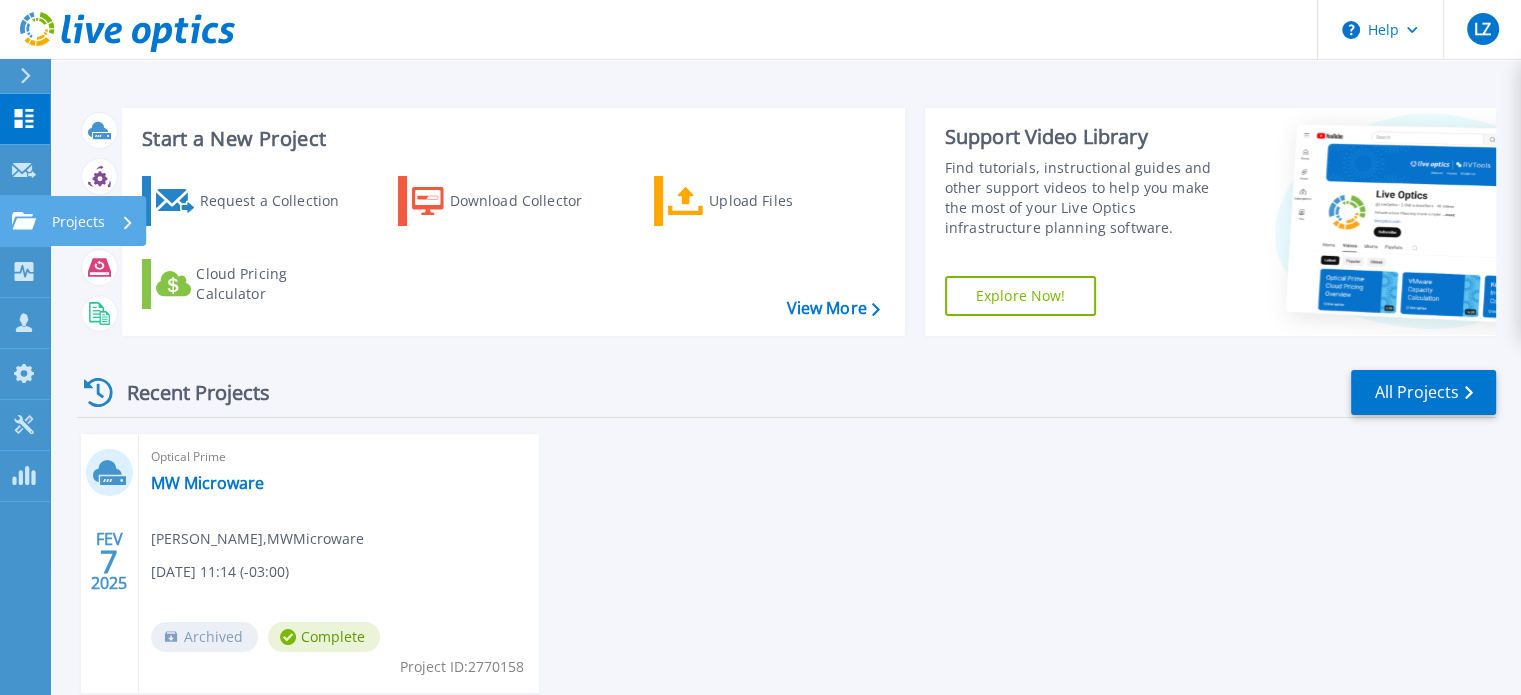 click on "Projects" at bounding box center (78, 222) 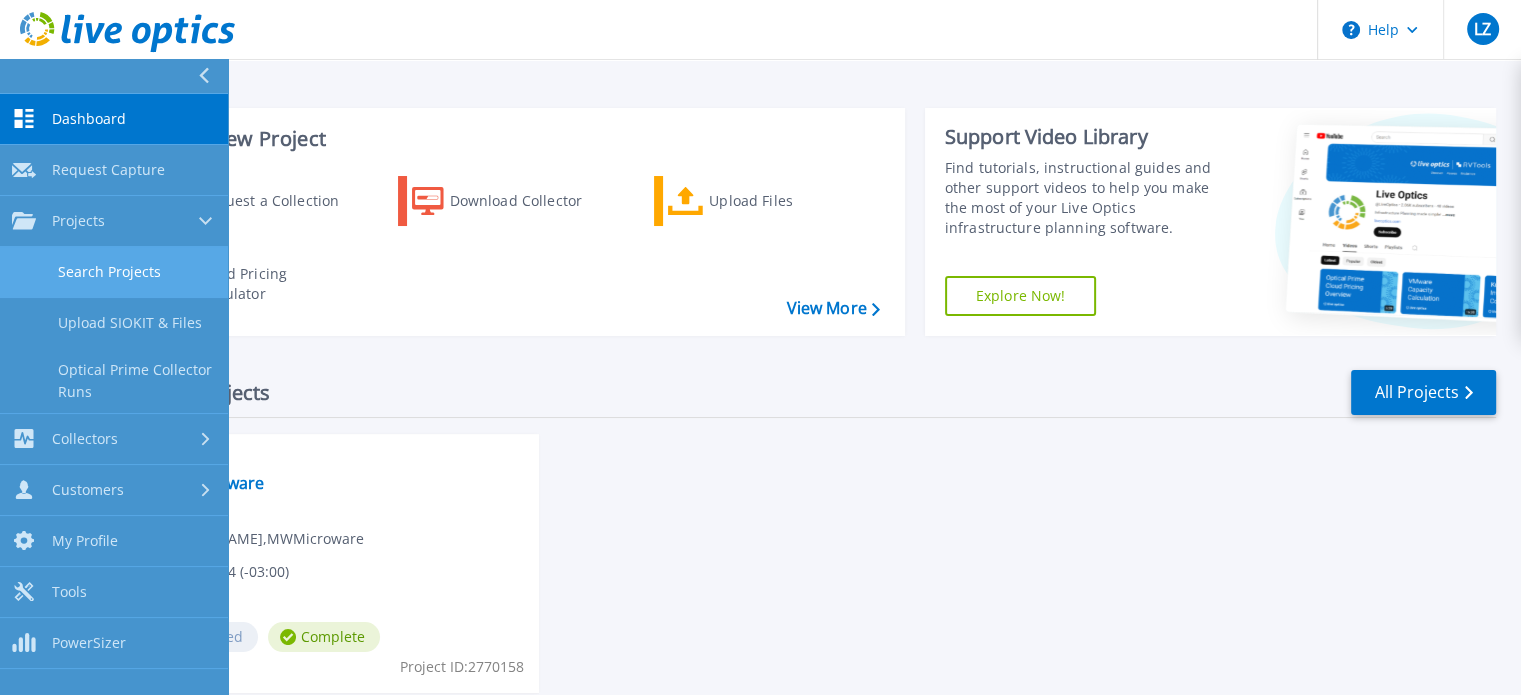 click on "Search Projects" at bounding box center (114, 272) 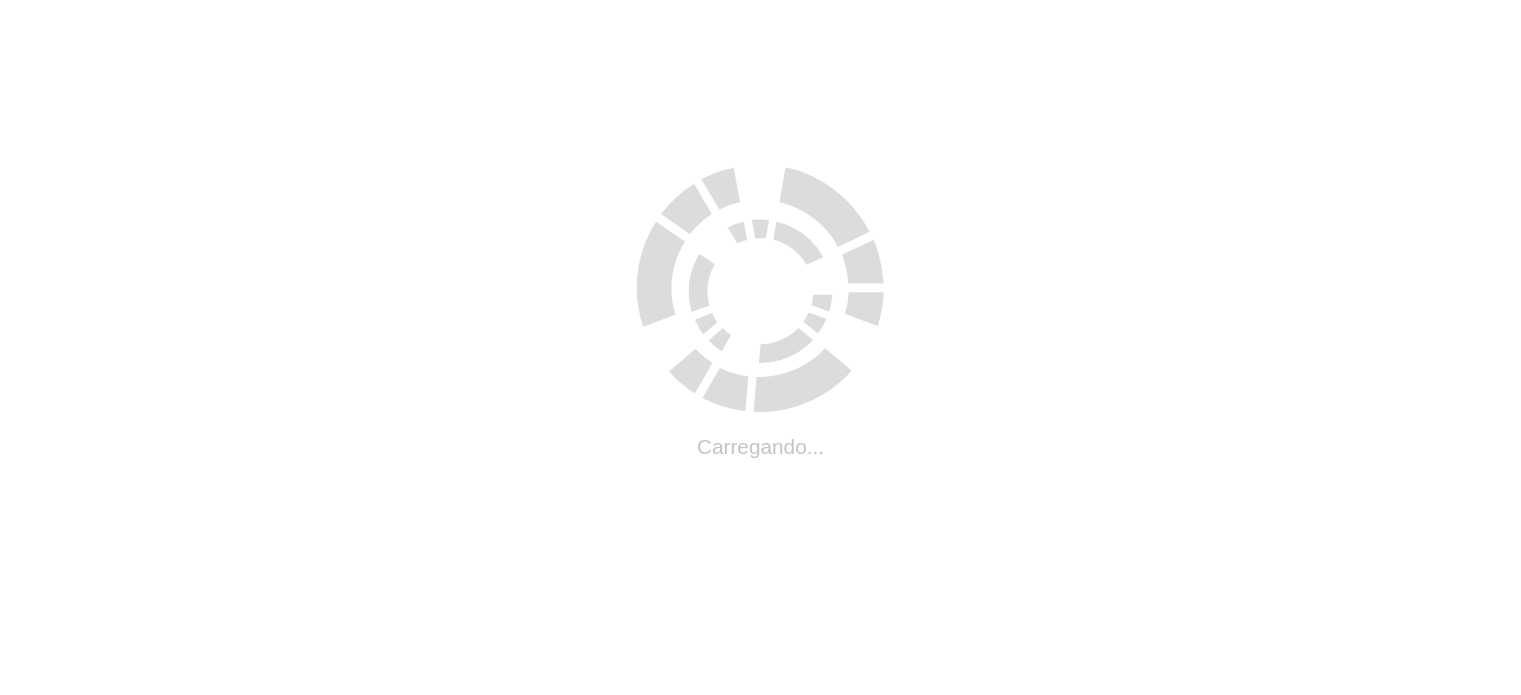 scroll, scrollTop: 0, scrollLeft: 0, axis: both 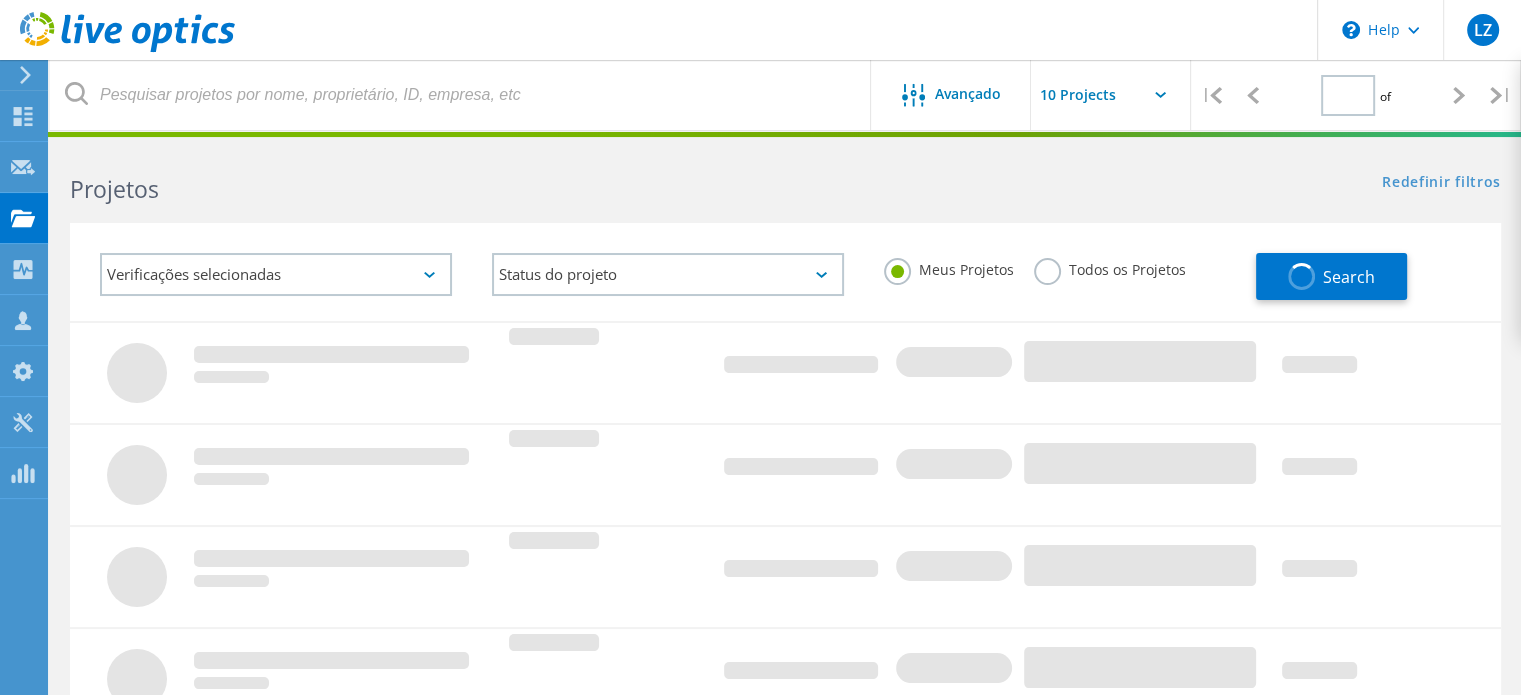 type on "1" 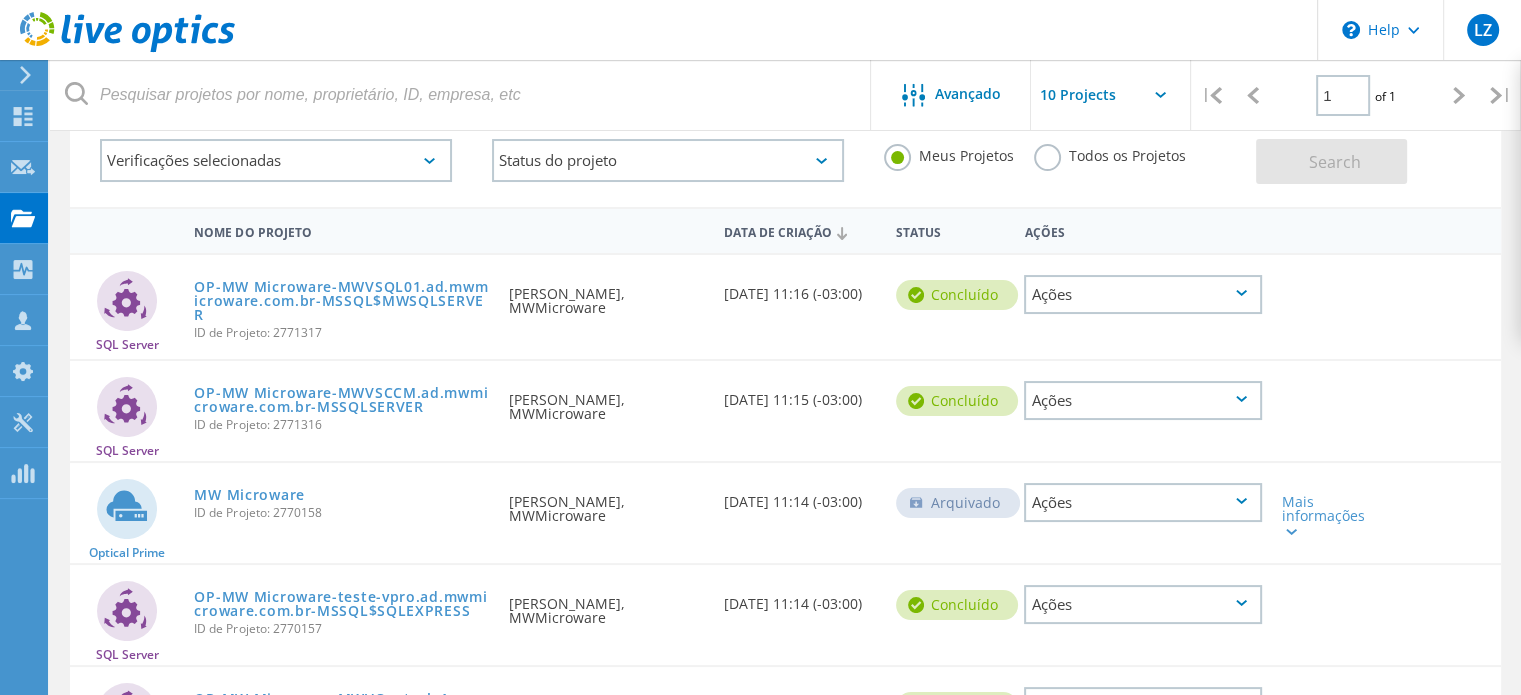 scroll, scrollTop: 67, scrollLeft: 0, axis: vertical 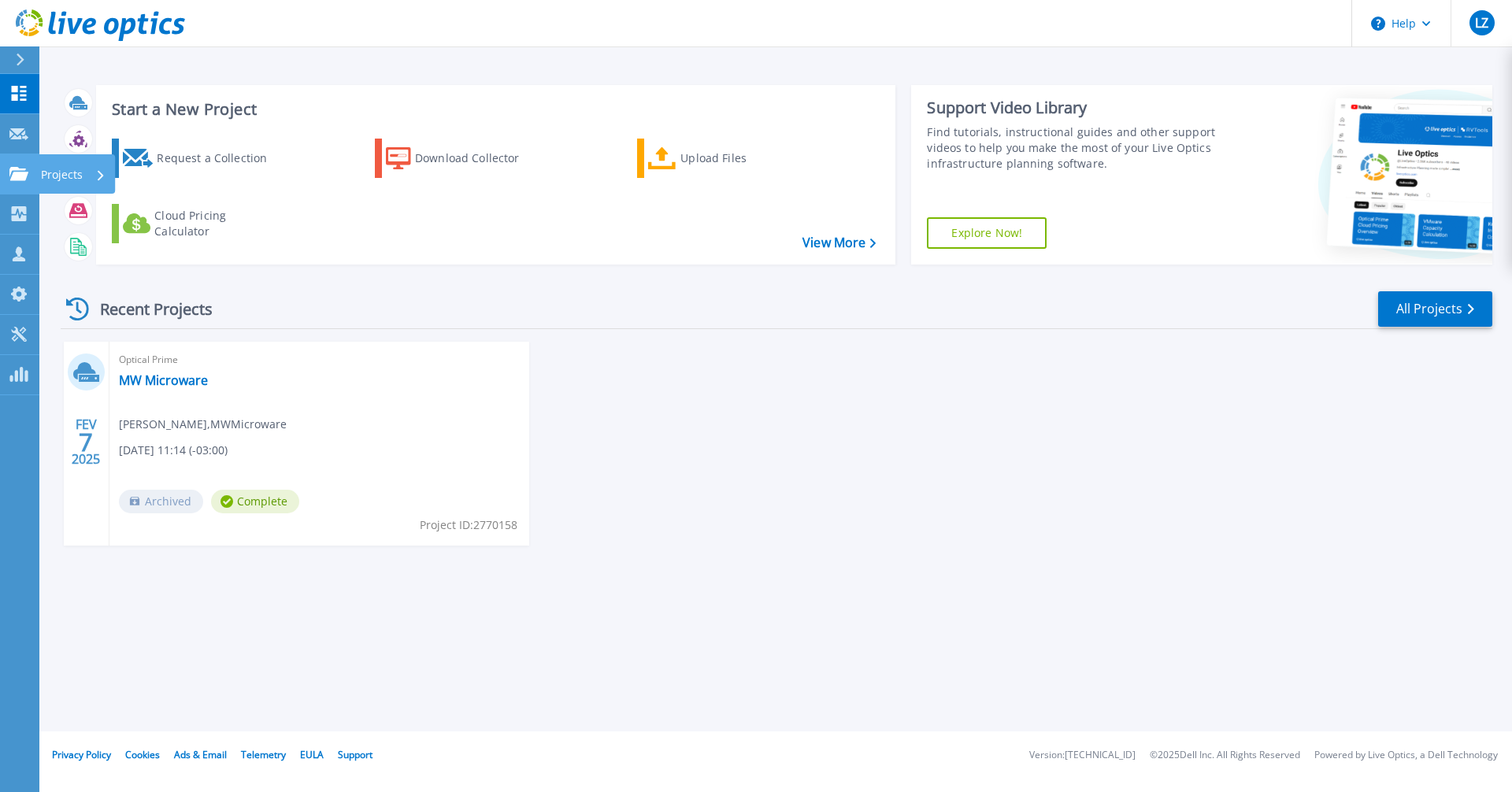click on "Projects" at bounding box center [61, 175] 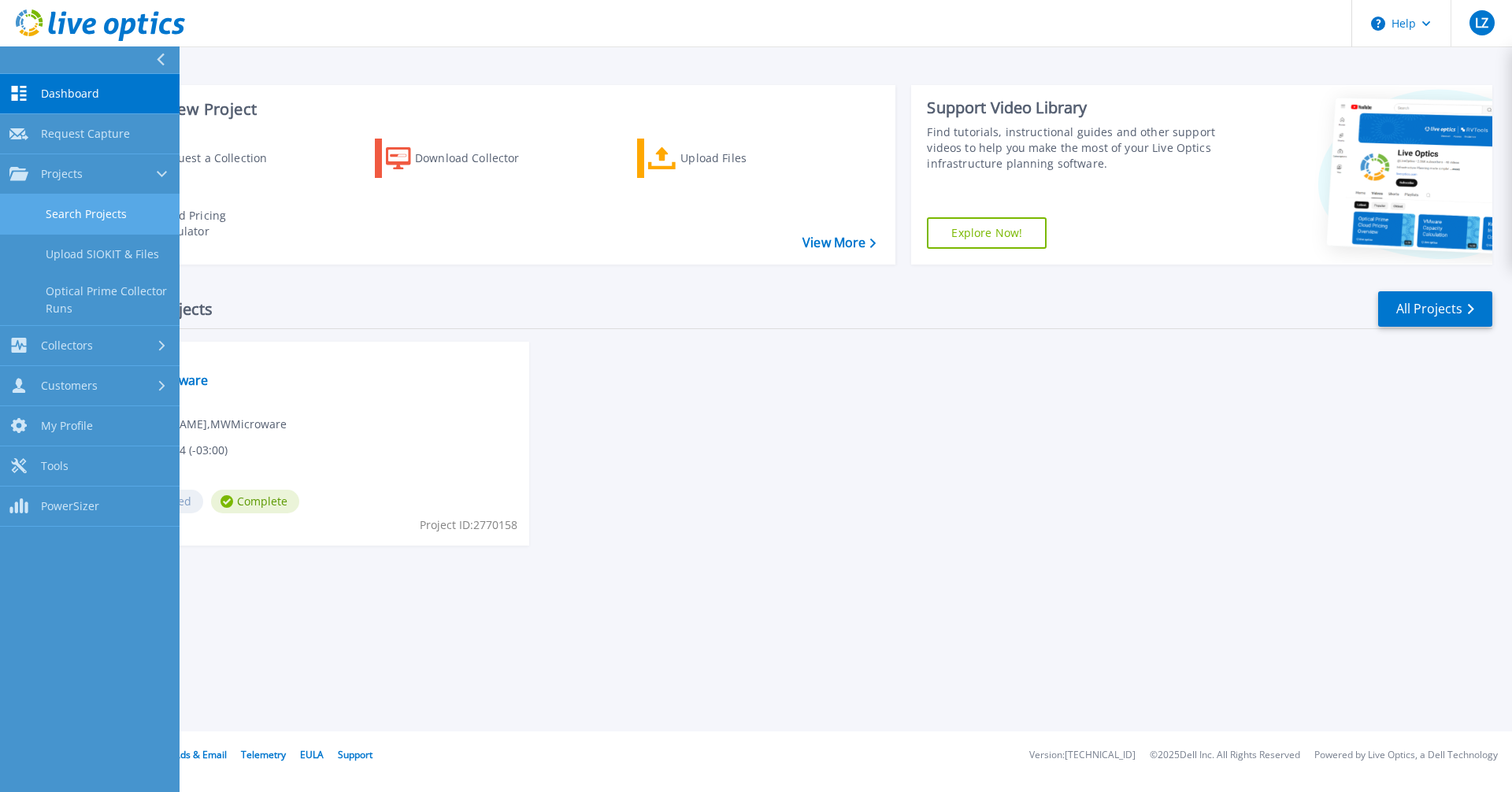 click on "Search Projects" at bounding box center (90, 214) 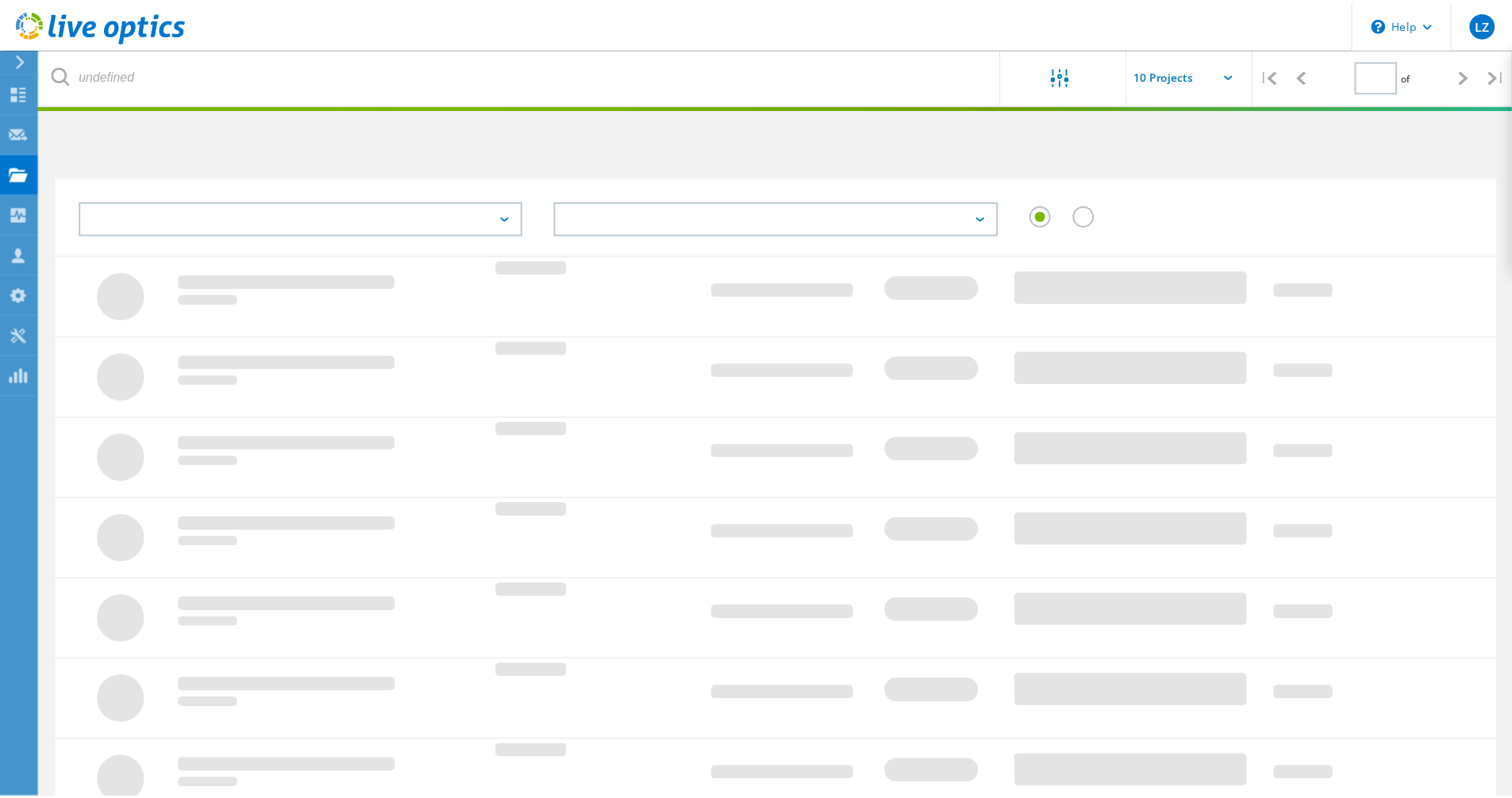 scroll, scrollTop: 0, scrollLeft: 0, axis: both 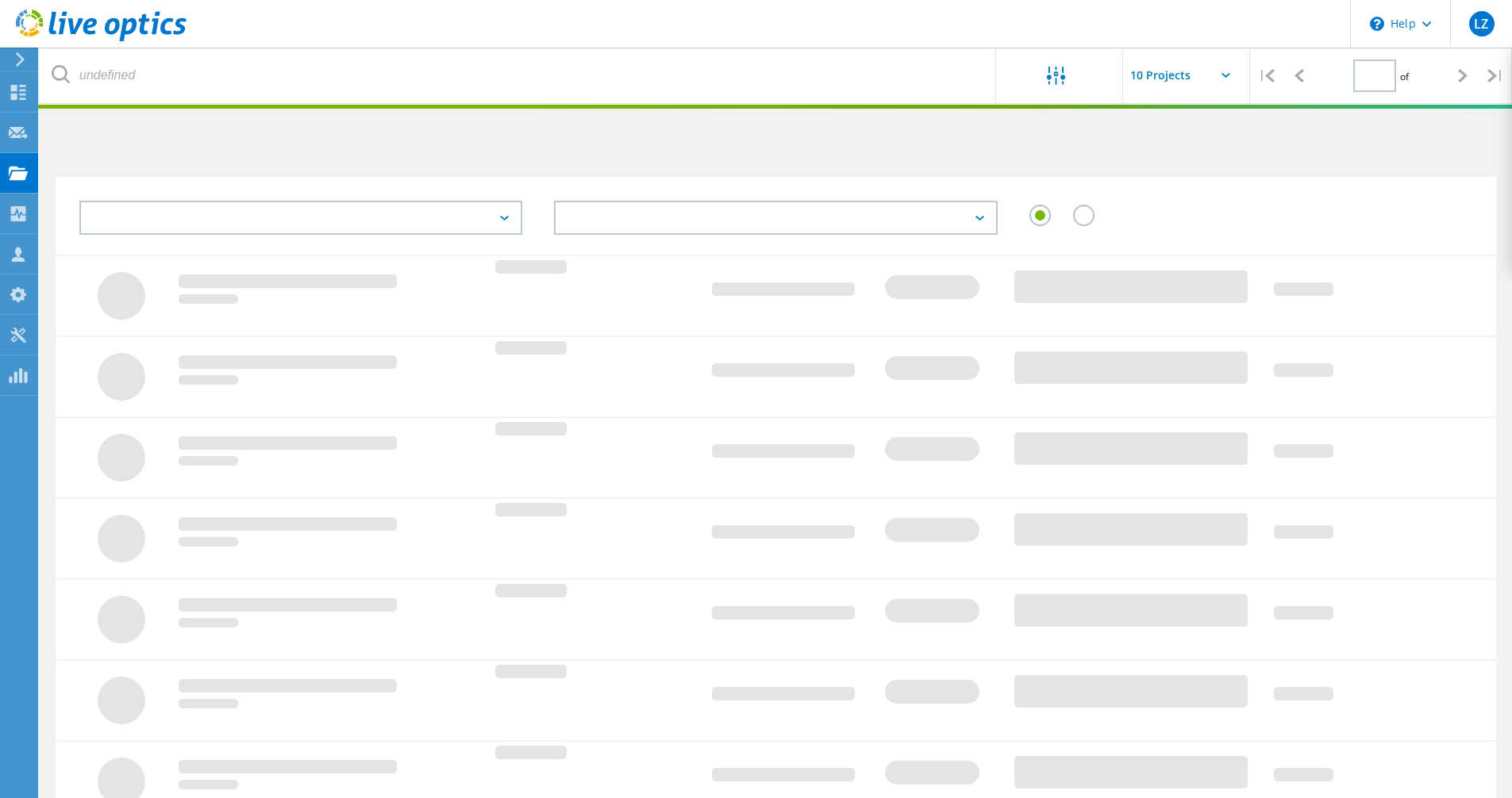 type on "1" 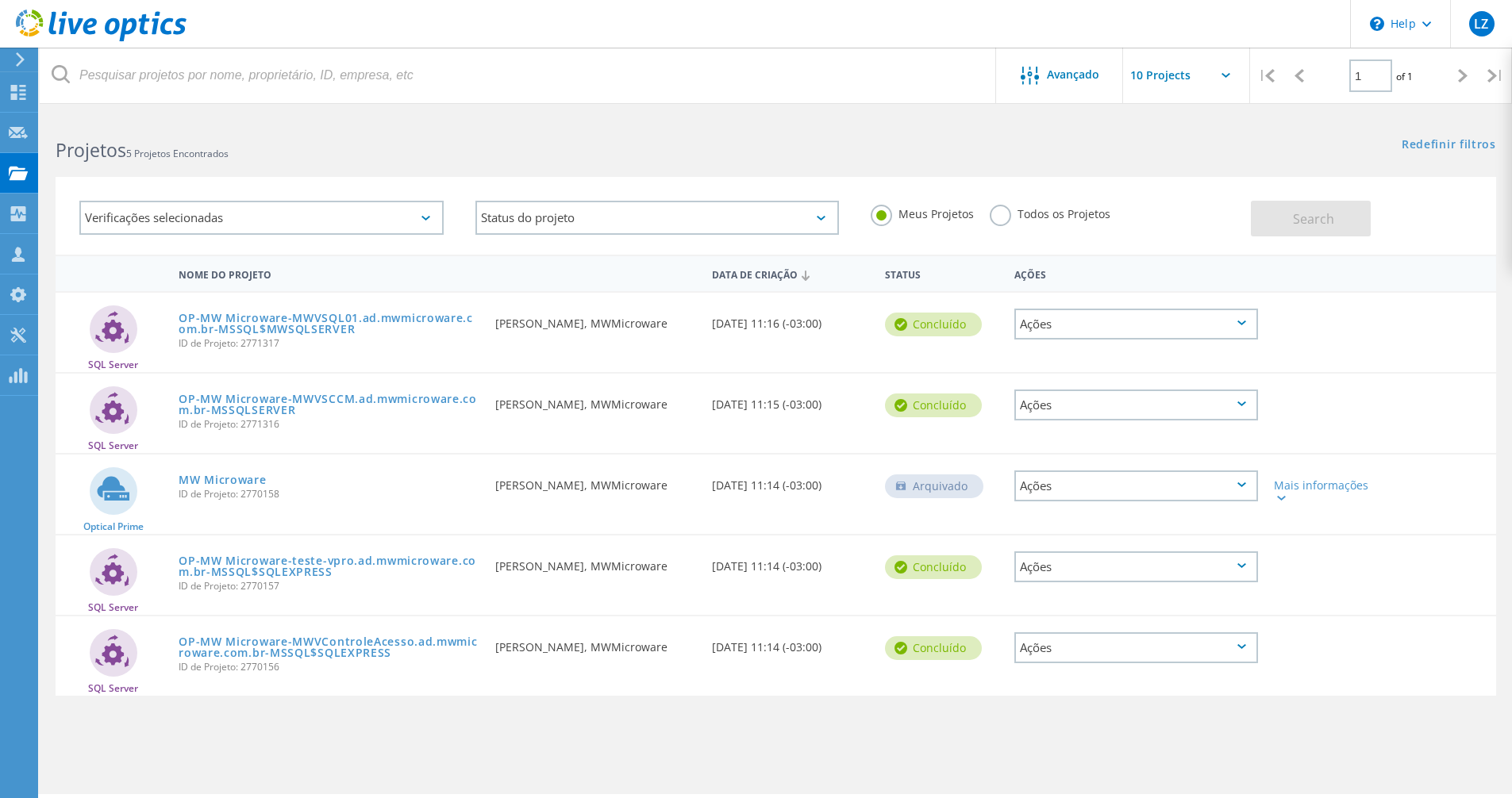 click on "\n   Help  Explore Helpful Articles Contact Support LZ Membro da equipe parceira do canal Leonardo Zacharias leonardo.zacharias@mwmicroware.com.br MWMicroware Meu Perfil Sair" at bounding box center [756, 24] 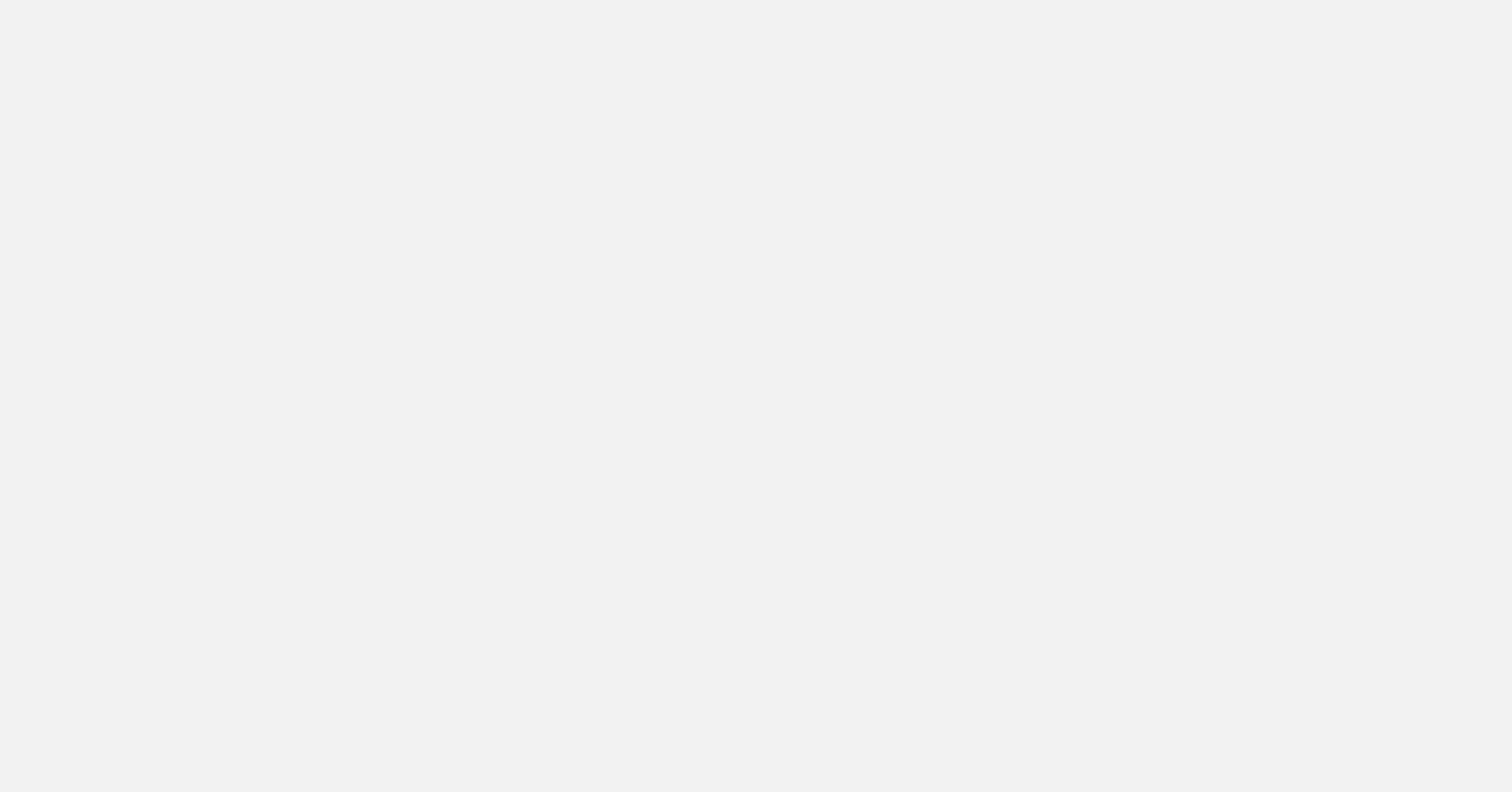 scroll, scrollTop: 0, scrollLeft: 0, axis: both 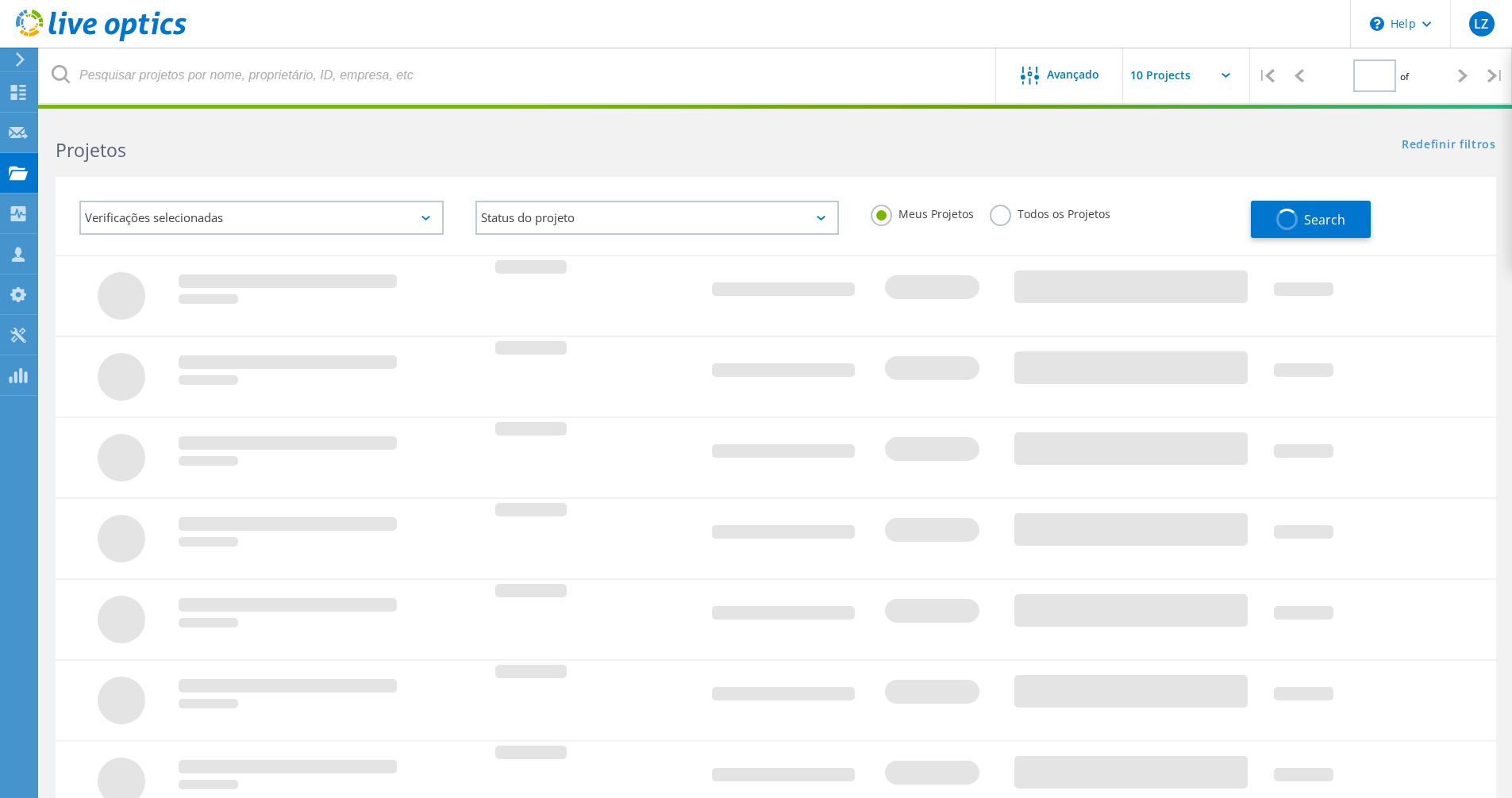 type on "1" 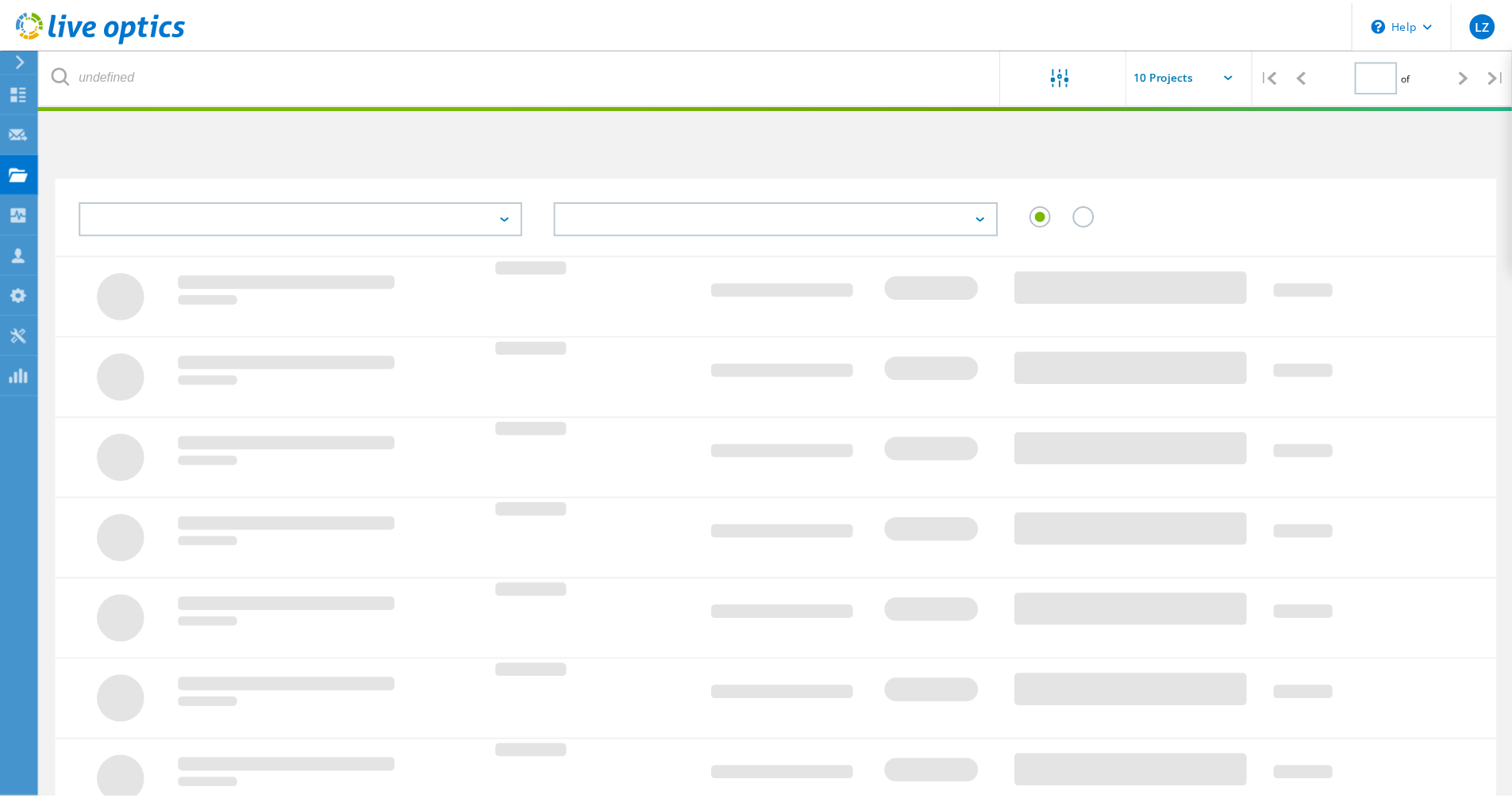 scroll, scrollTop: 0, scrollLeft: 0, axis: both 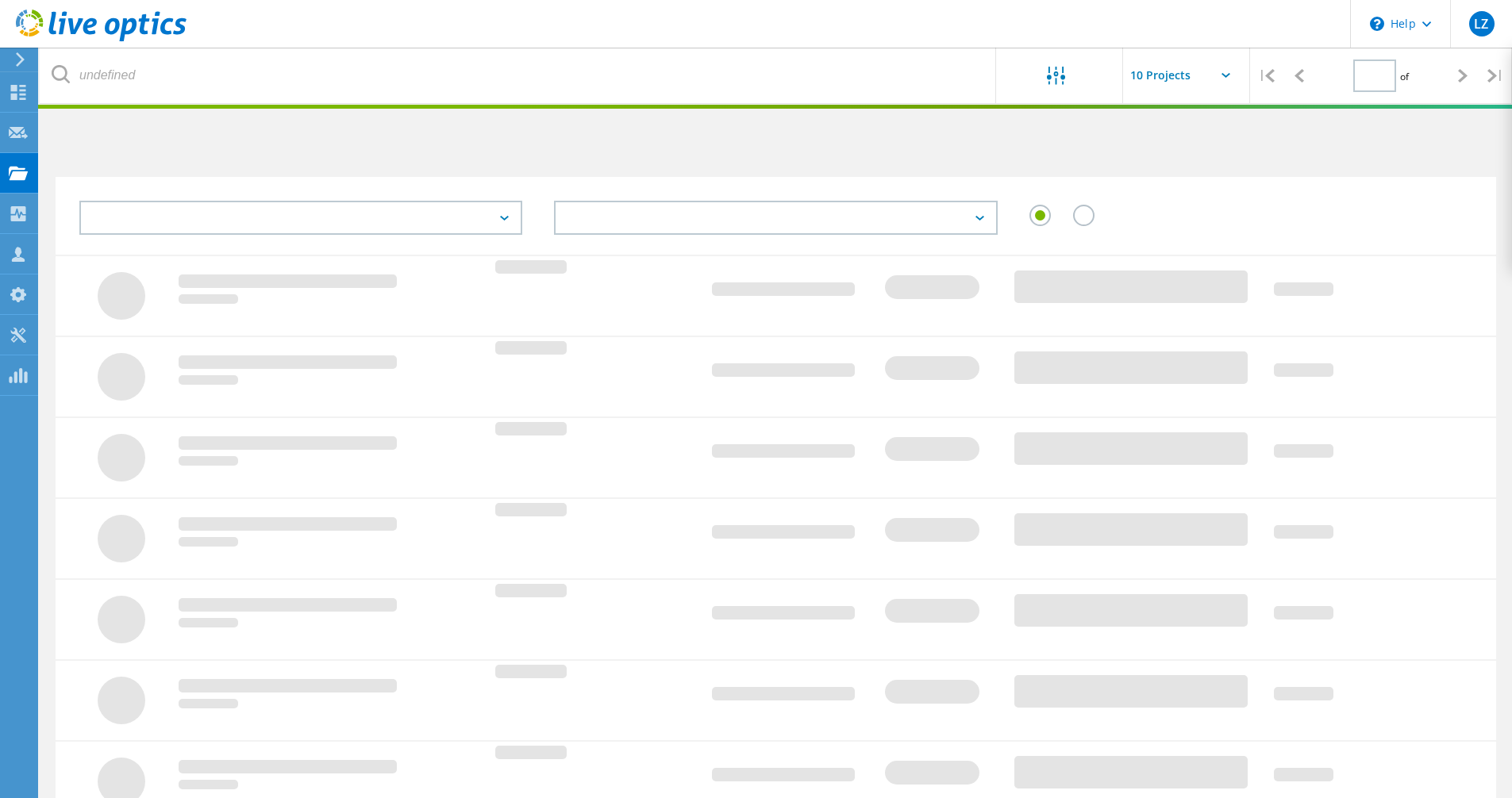 type on "1" 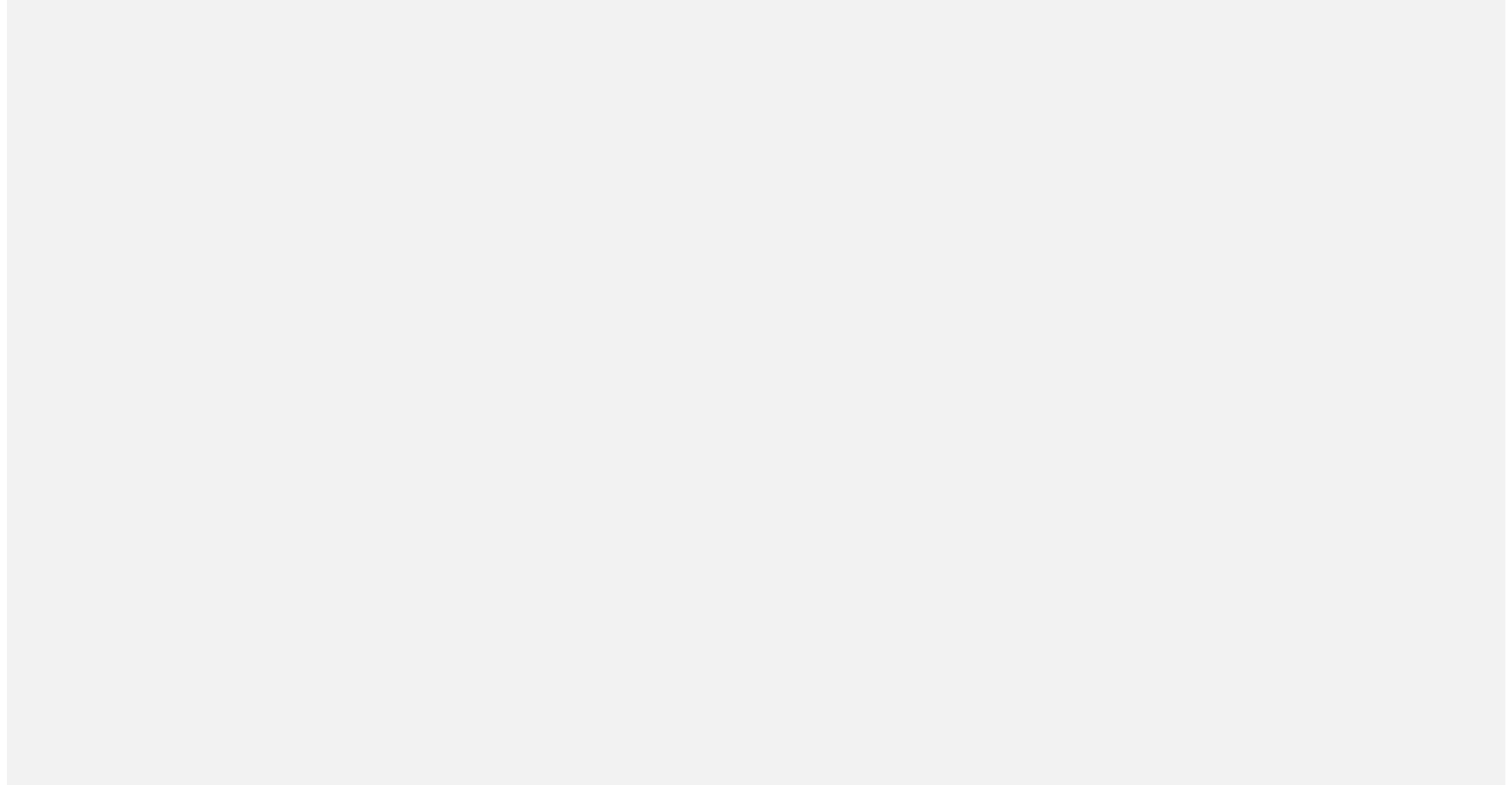 scroll, scrollTop: 0, scrollLeft: 0, axis: both 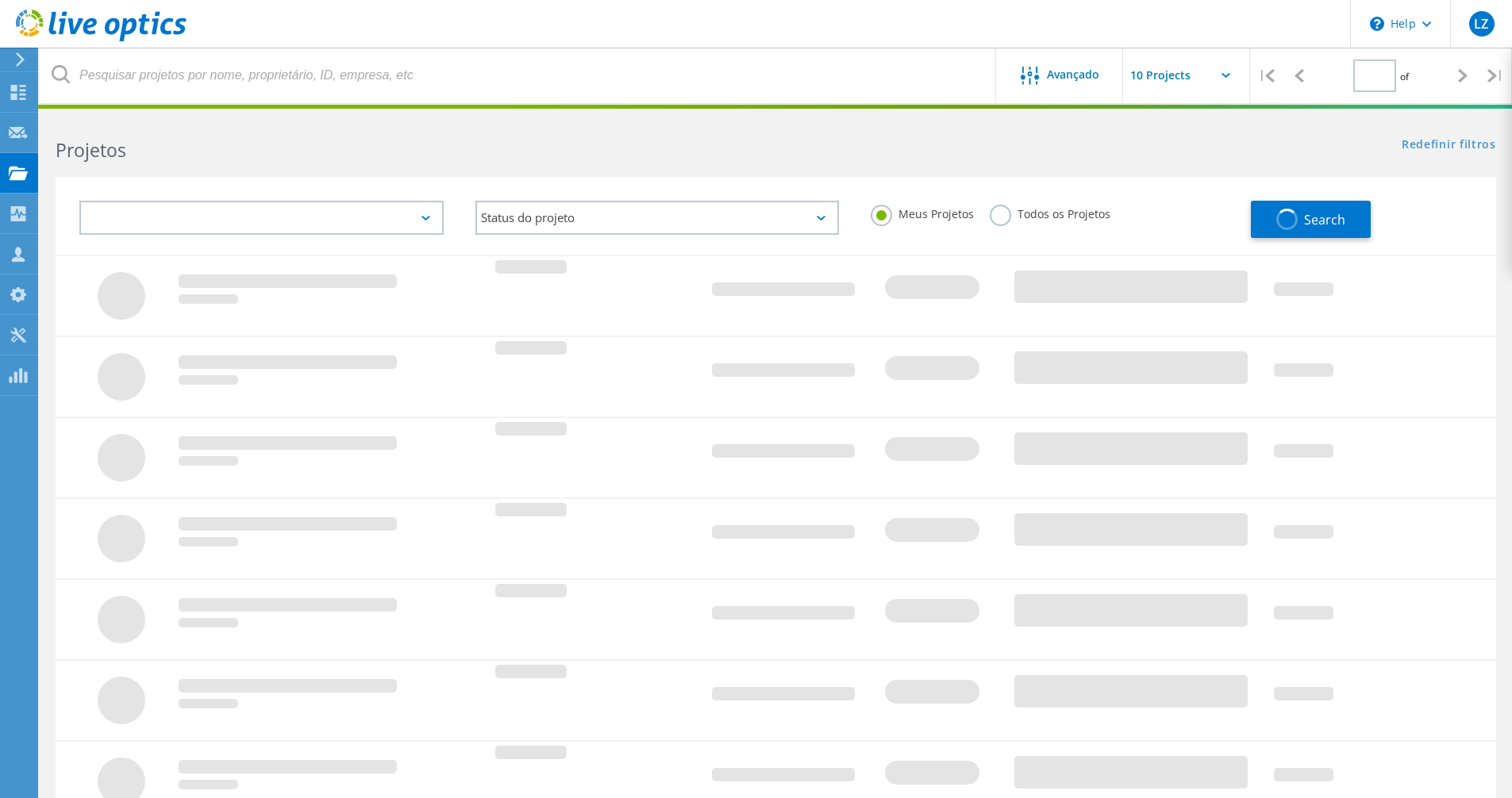 type on "1" 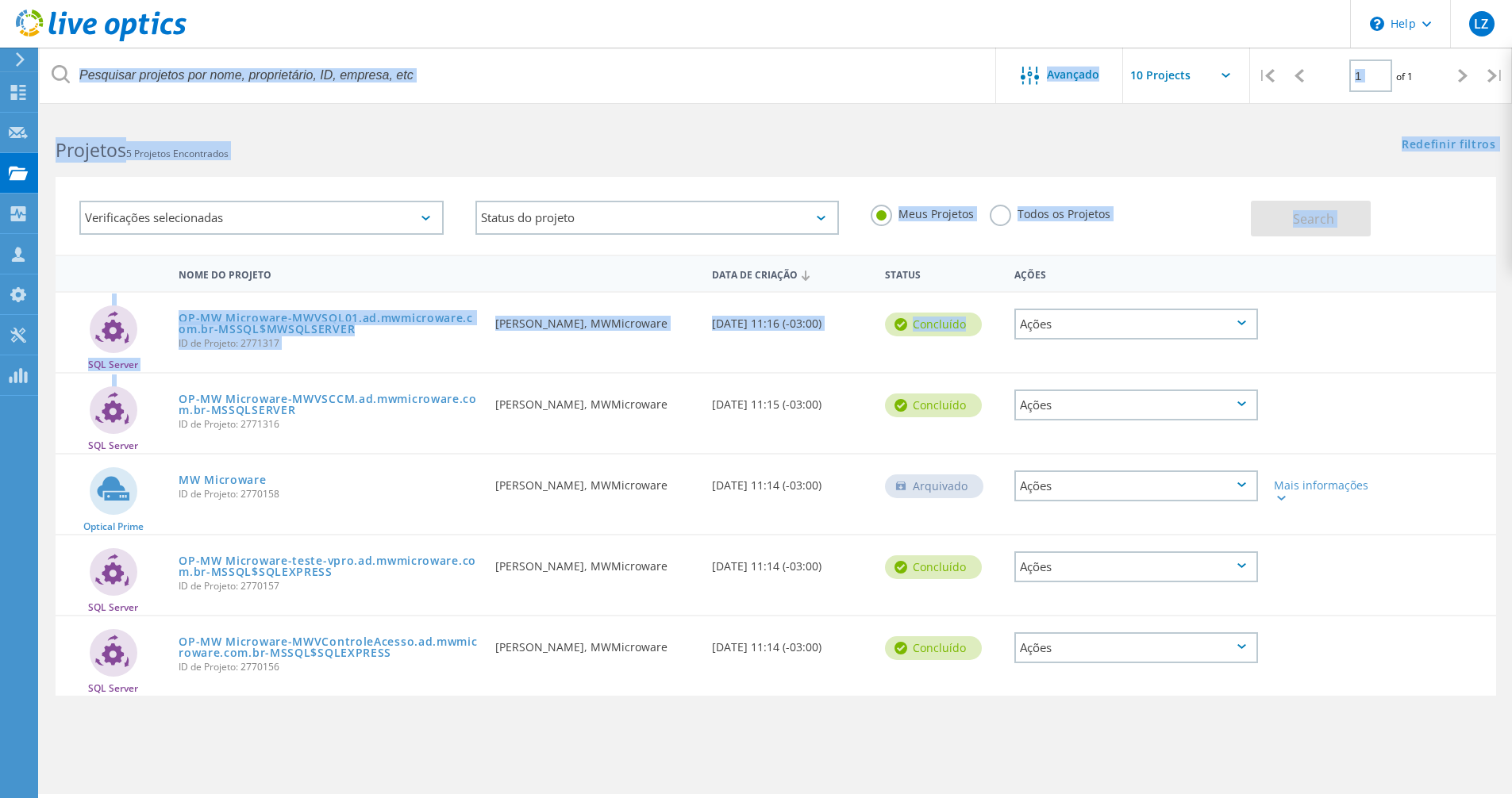 drag, startPoint x: 97, startPoint y: 446, endPoint x: 102, endPoint y: 289, distance: 157.0796 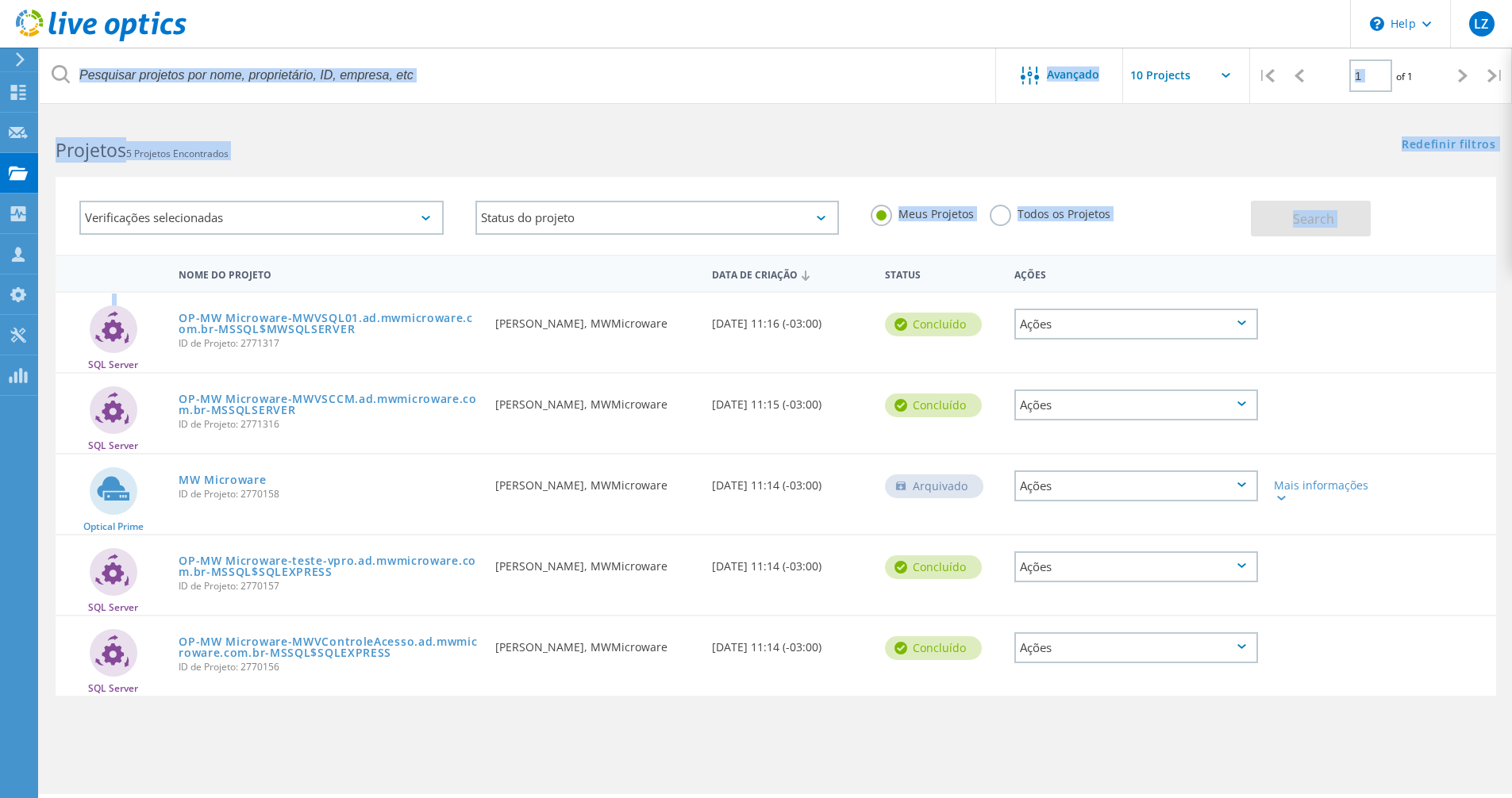 click on "Projetos   5 Projetos Encontrados" 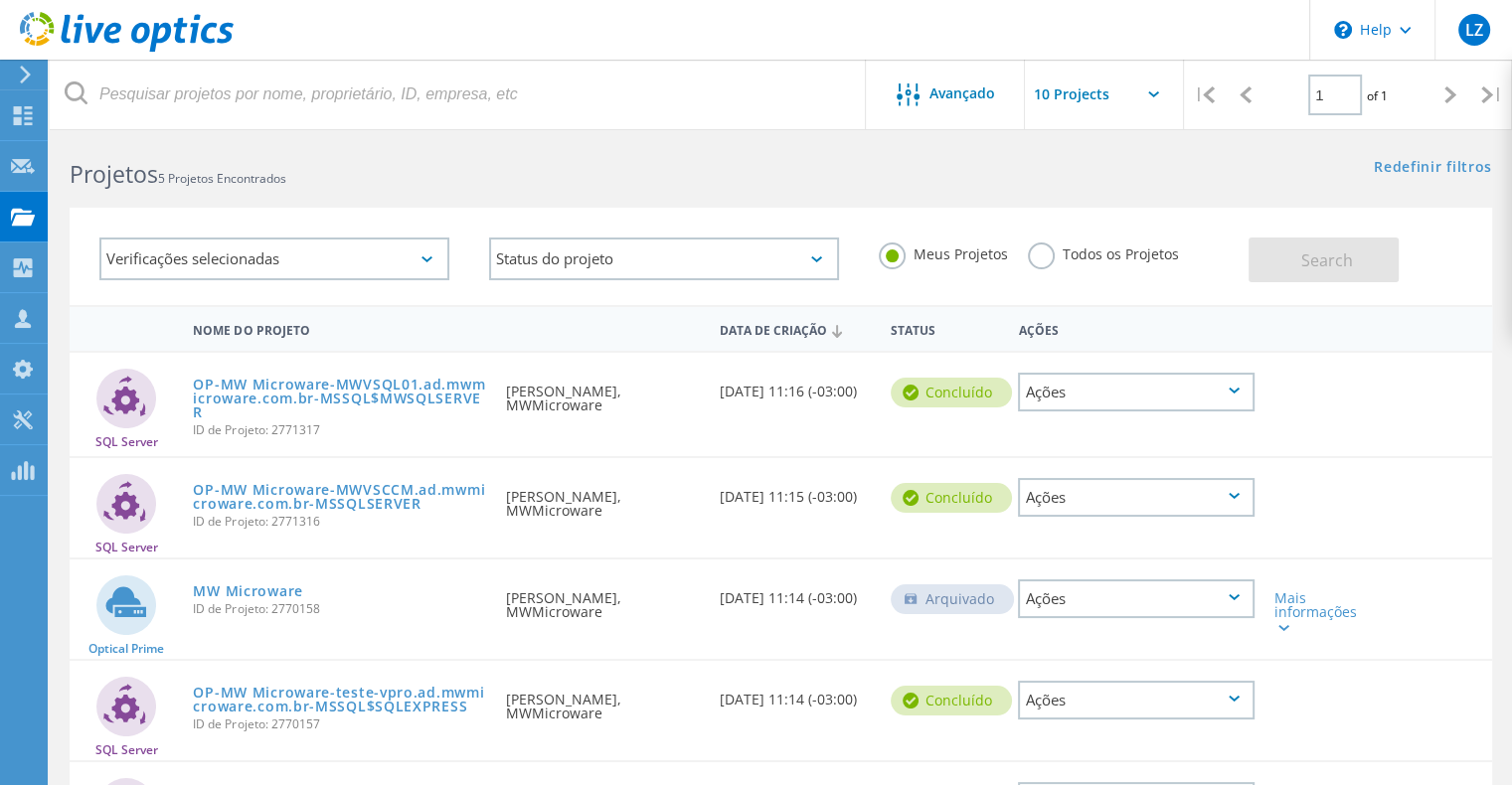 scroll, scrollTop: 0, scrollLeft: 0, axis: both 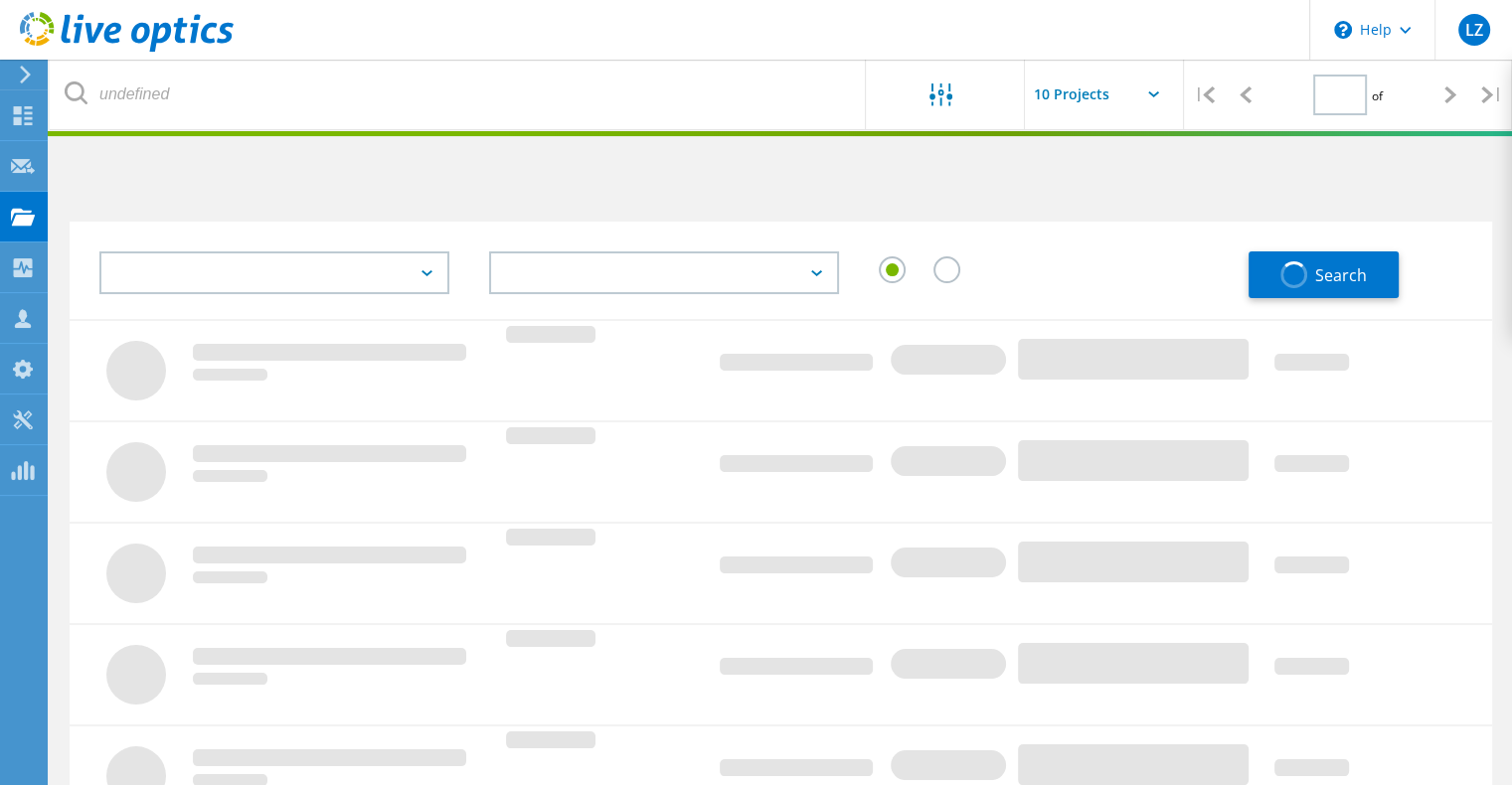 type on "1" 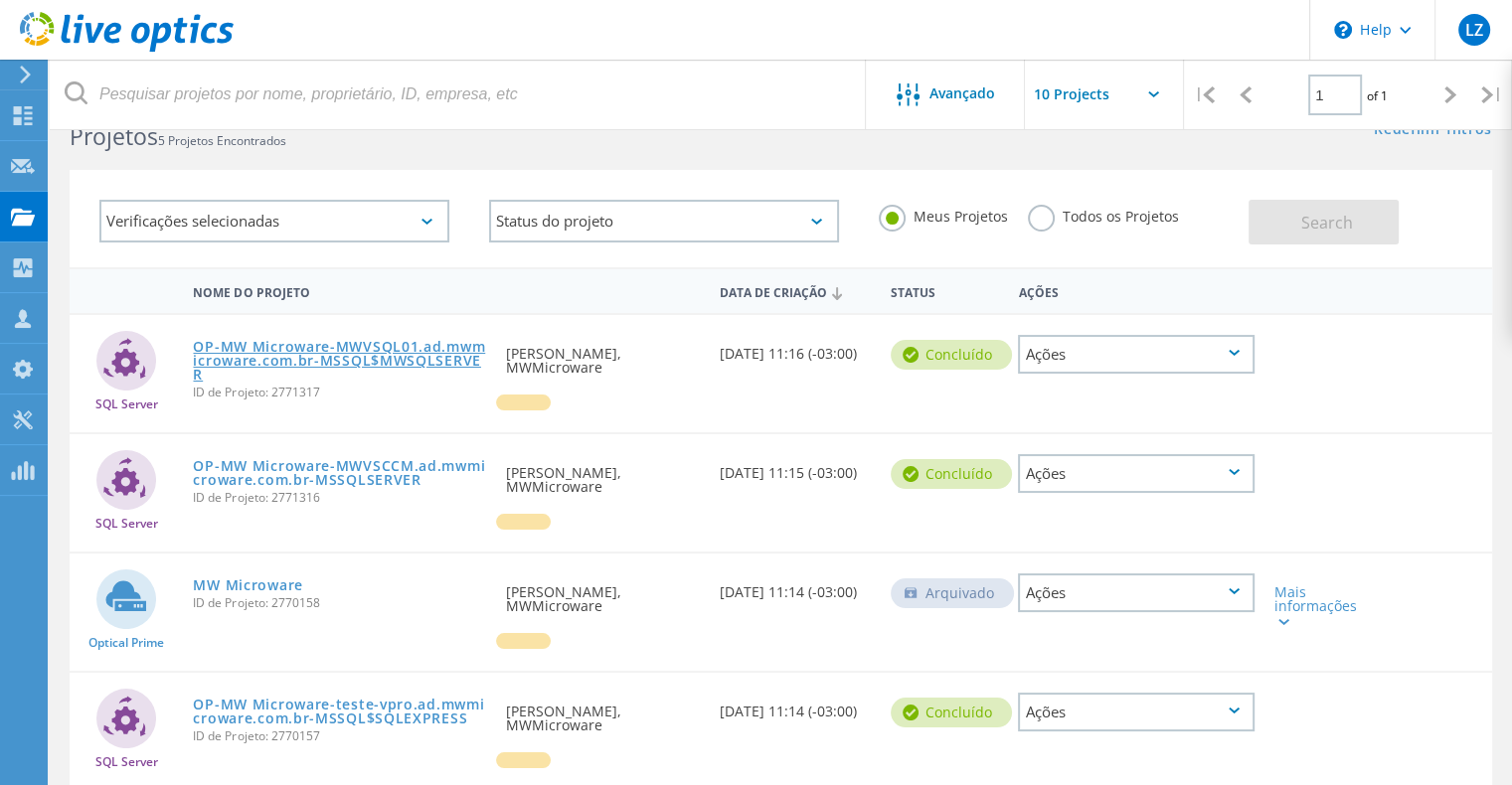 scroll, scrollTop: 52, scrollLeft: 0, axis: vertical 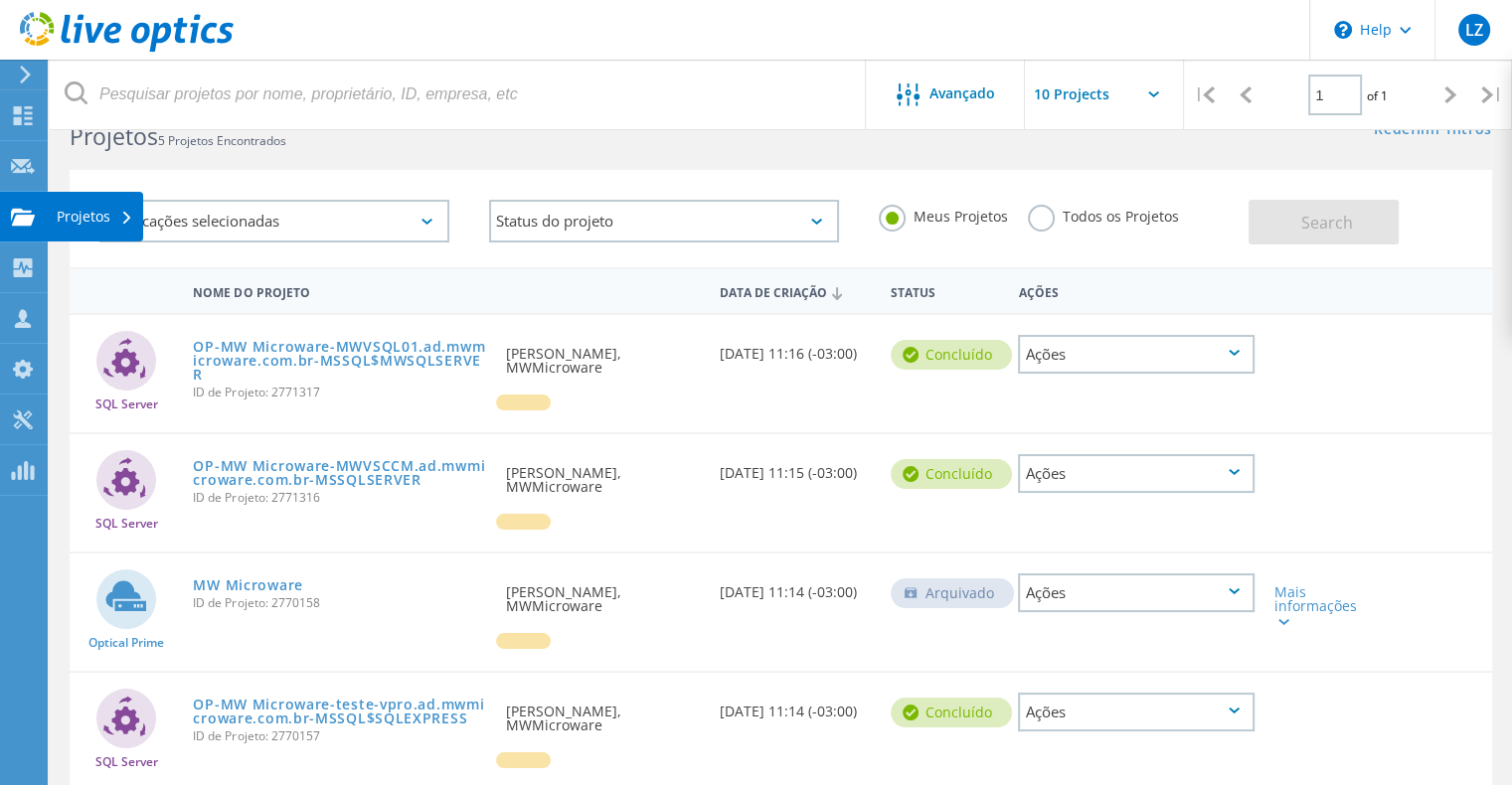 click on "Projetos" at bounding box center [94, 217] 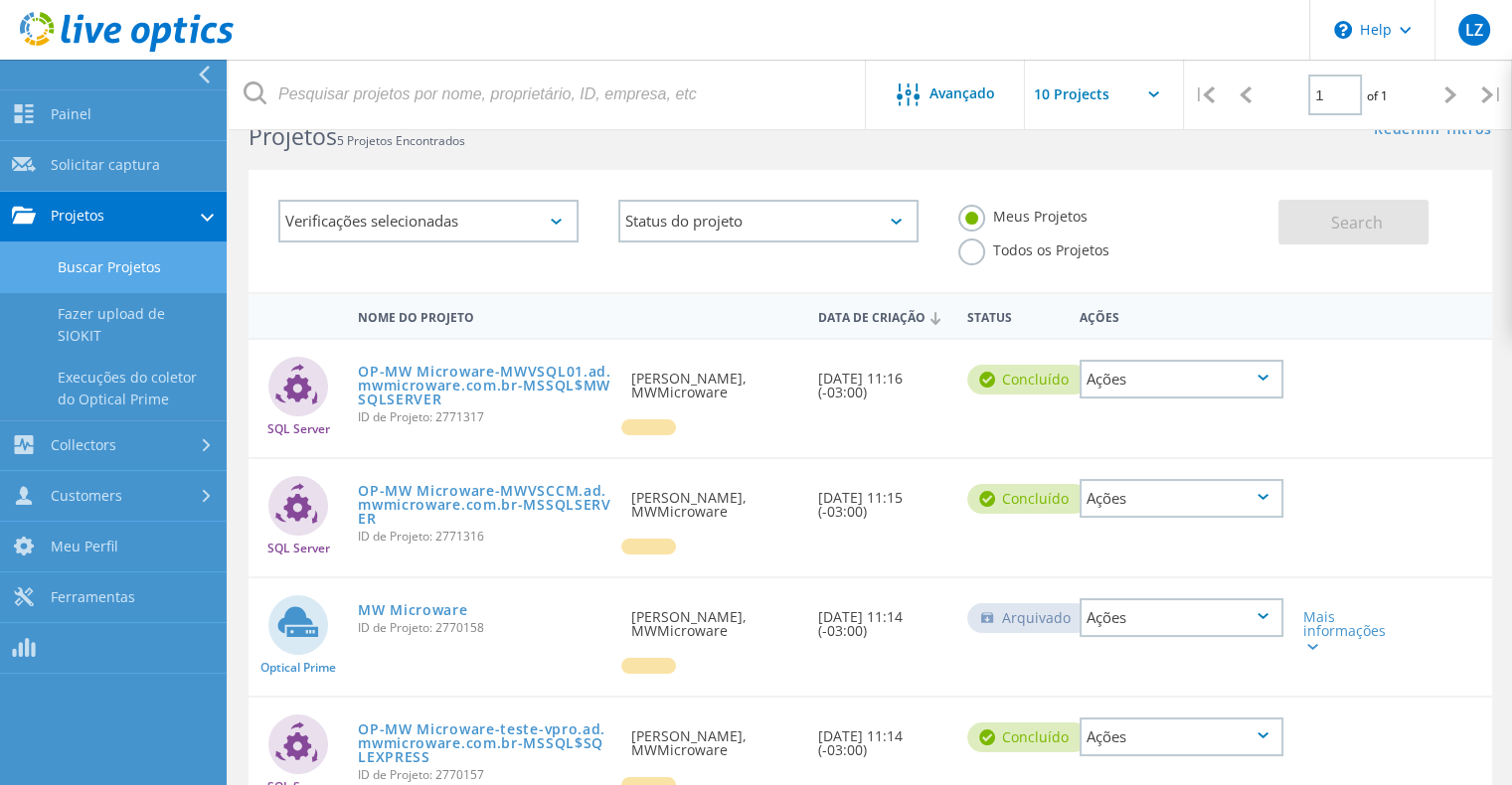 click on "Buscar Projetos" at bounding box center [113, 267] 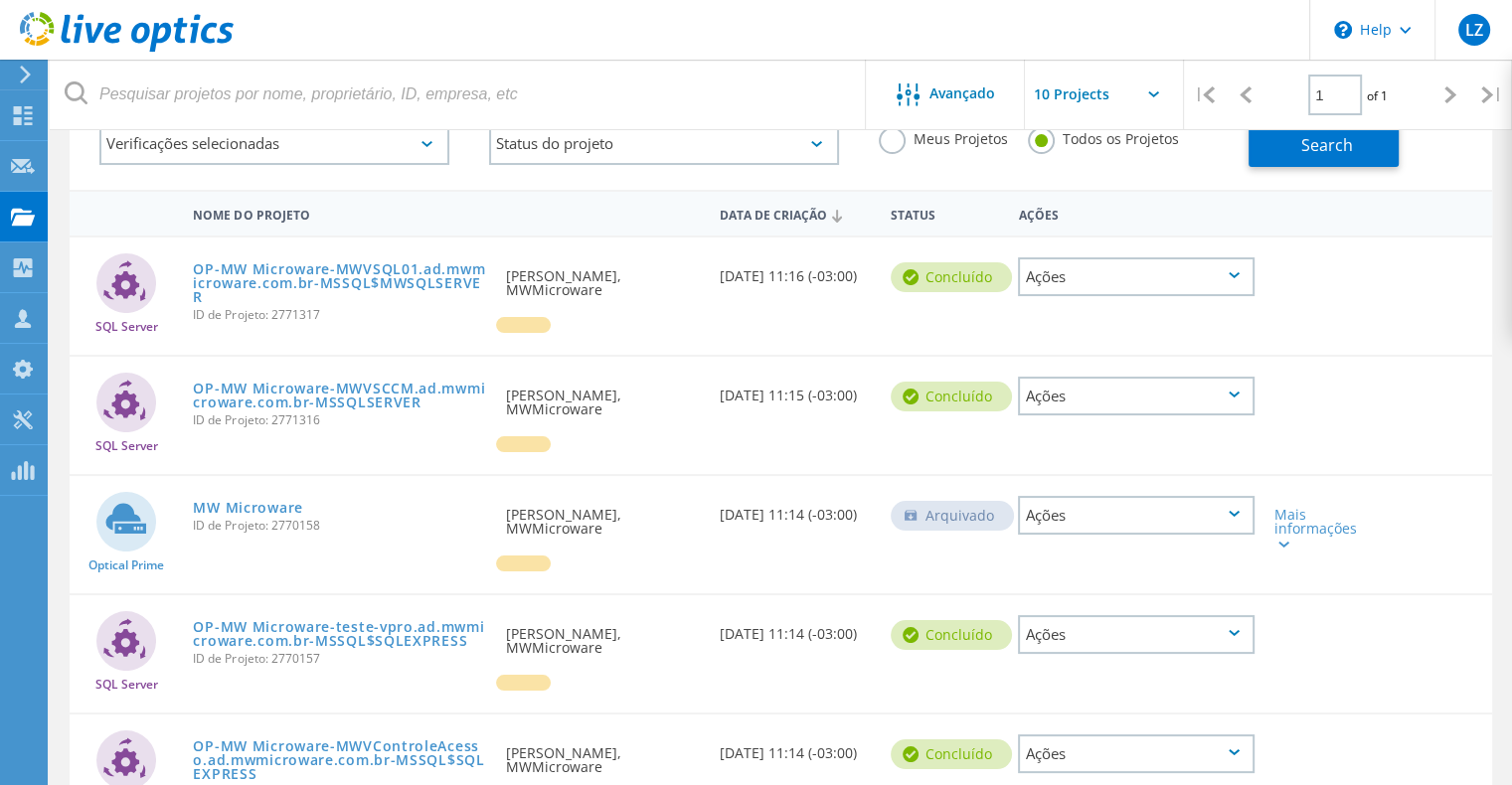 scroll, scrollTop: 0, scrollLeft: 0, axis: both 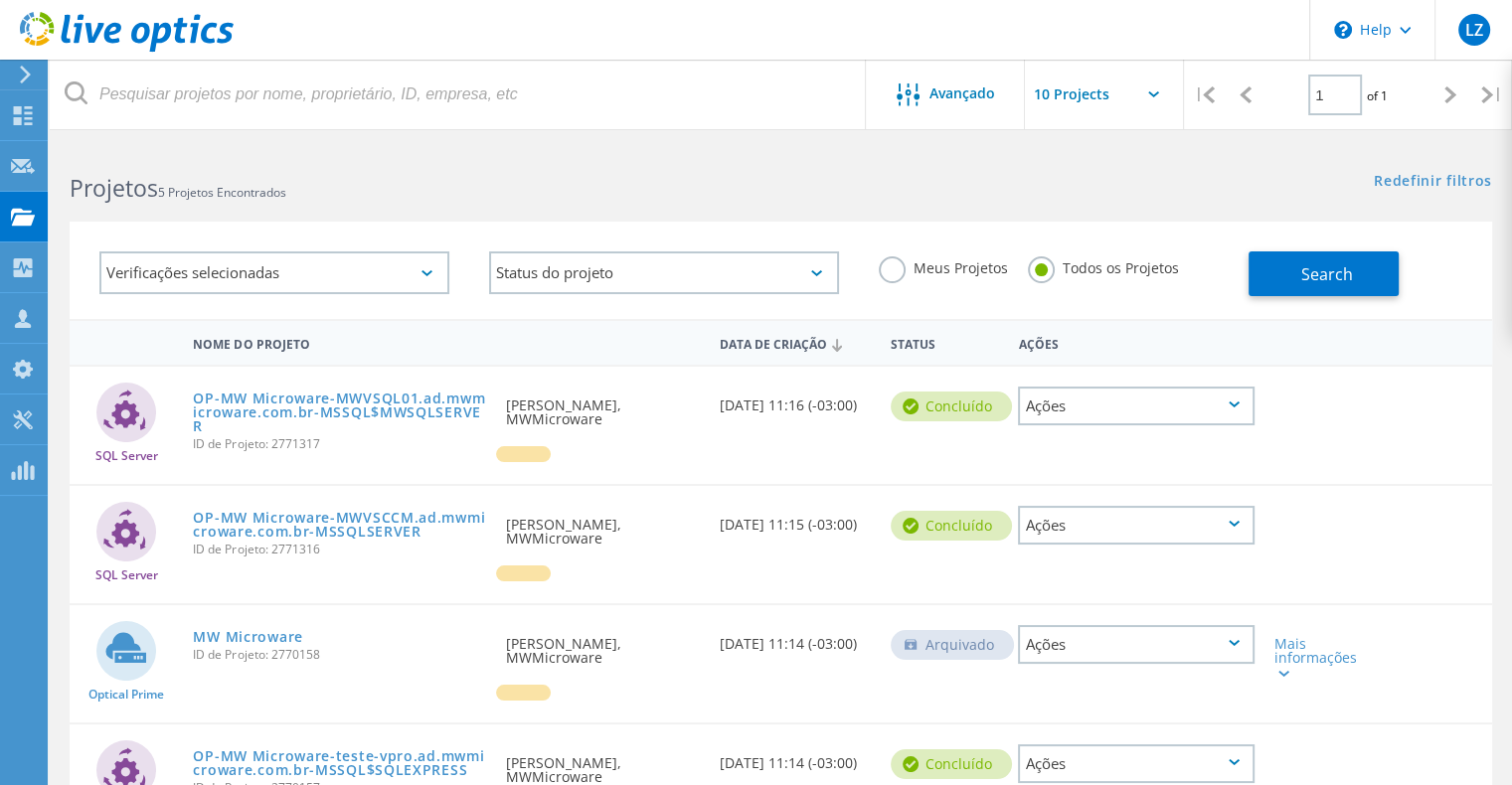 click on "Status do projeto  Em andamento Concluído Publicado em Anônimo Arquivado Erro" 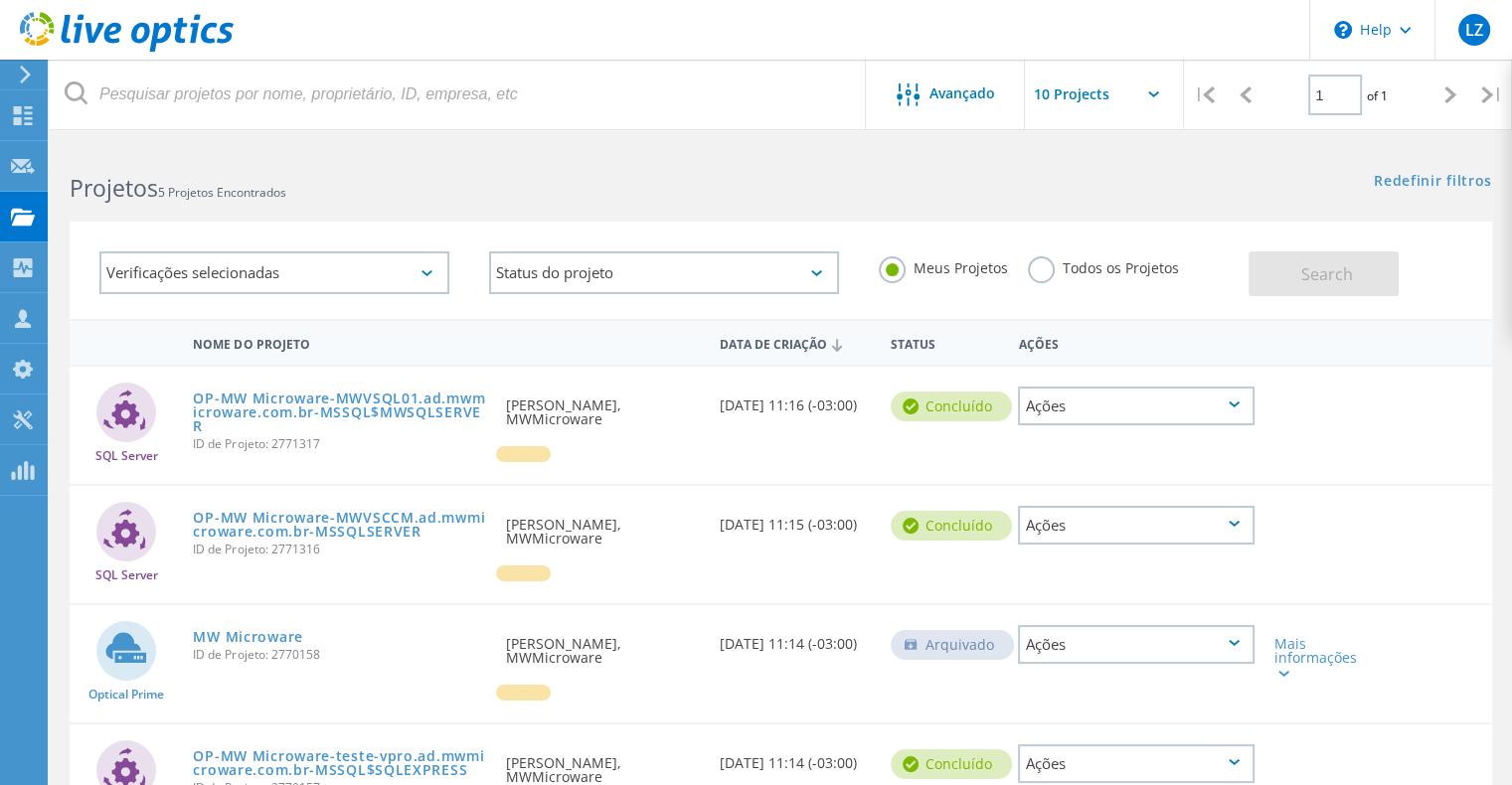 click on "Todos os Projetos" 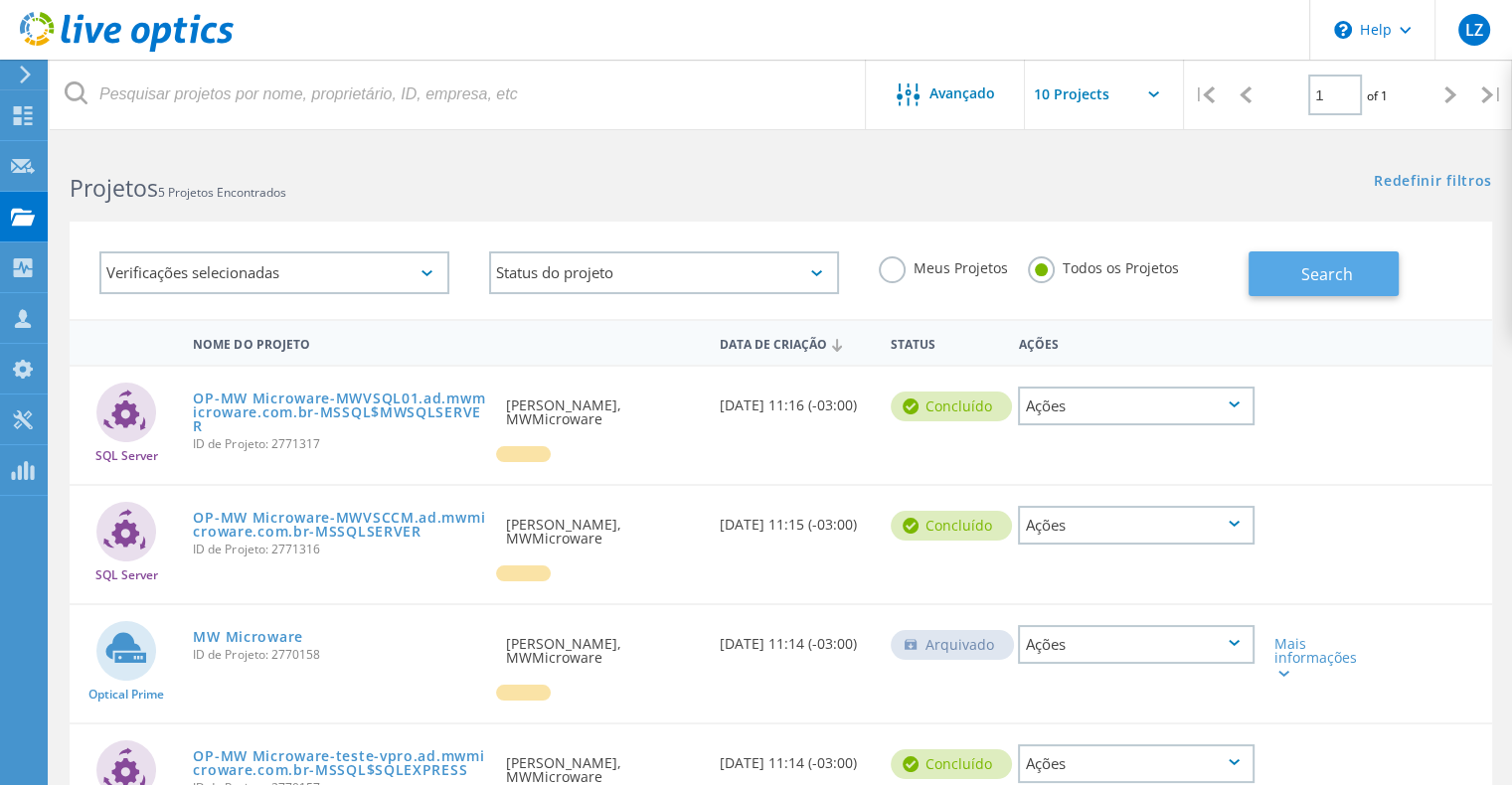 click on "Search" 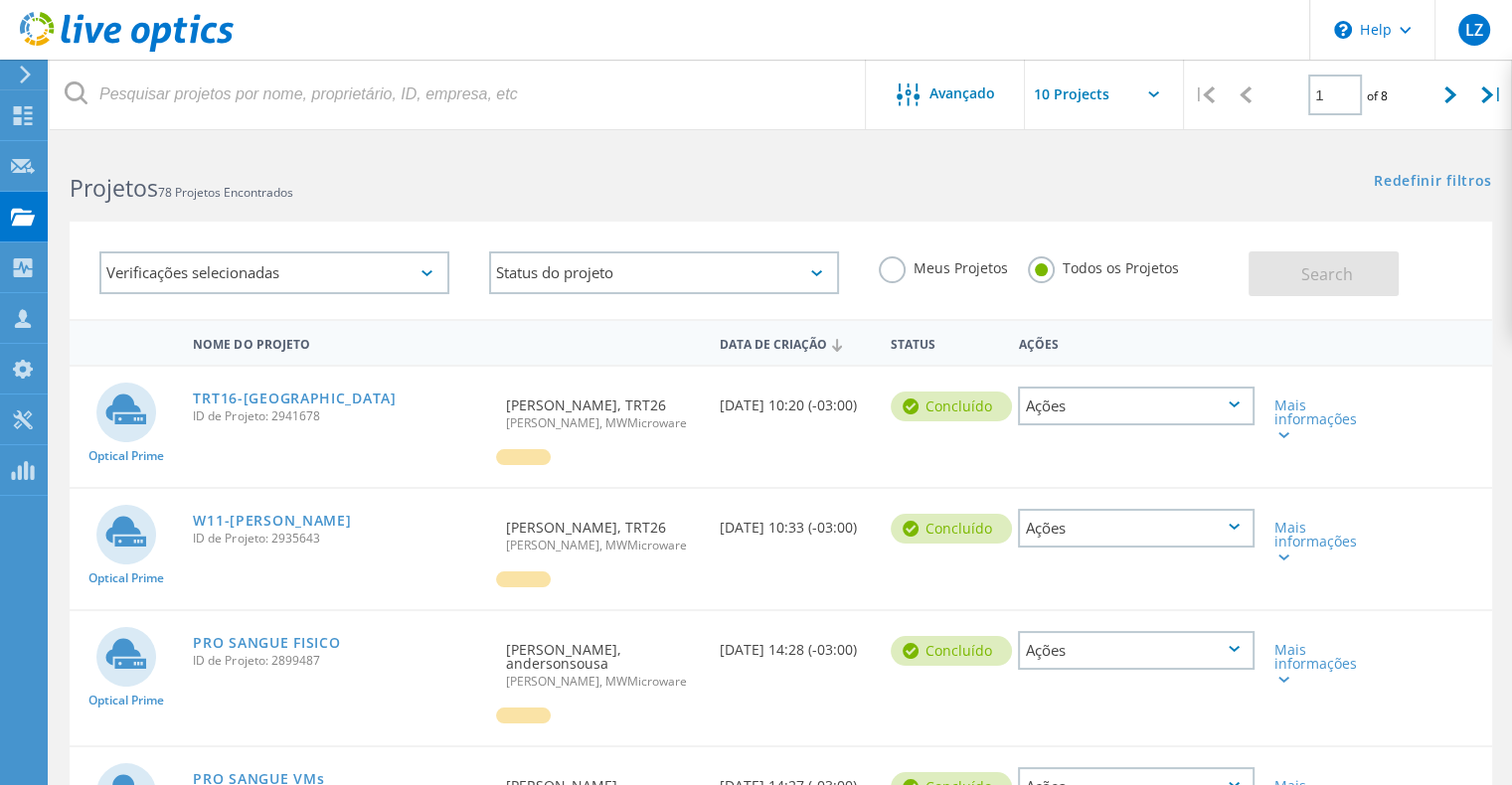 click on "Meus Projetos" 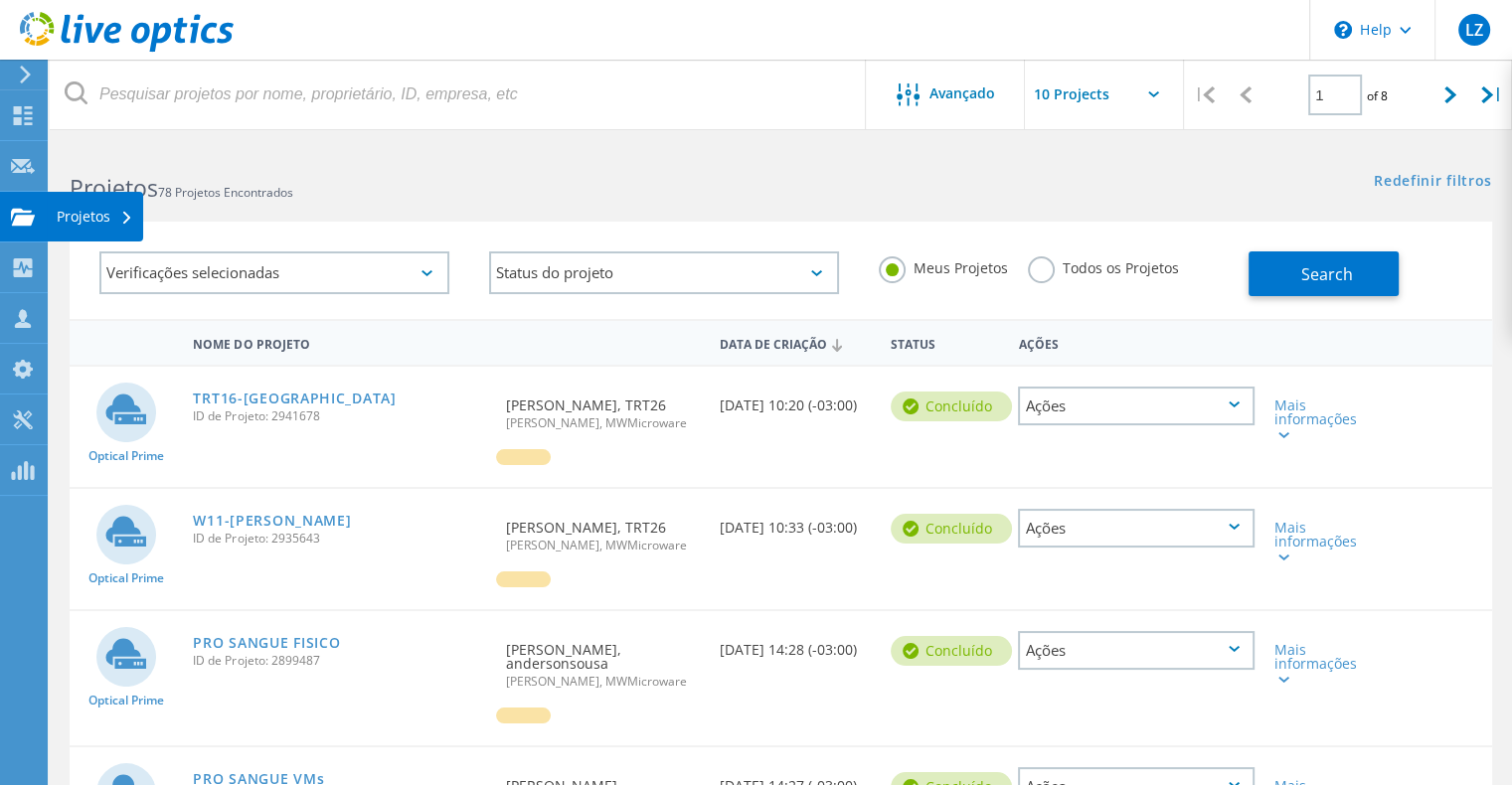click on "Projetos" at bounding box center [94, 217] 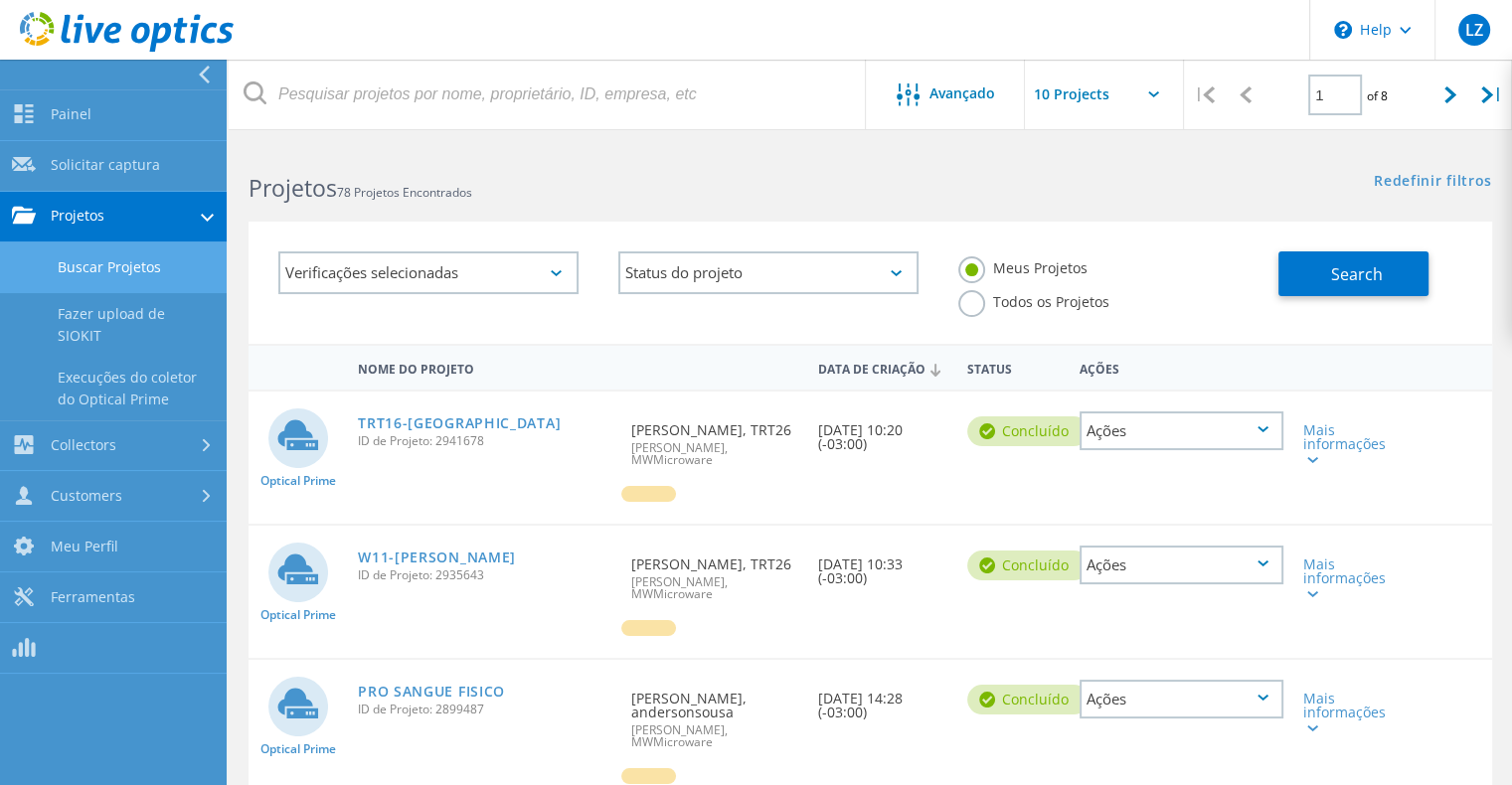 click on "Buscar Projetos" at bounding box center (113, 267) 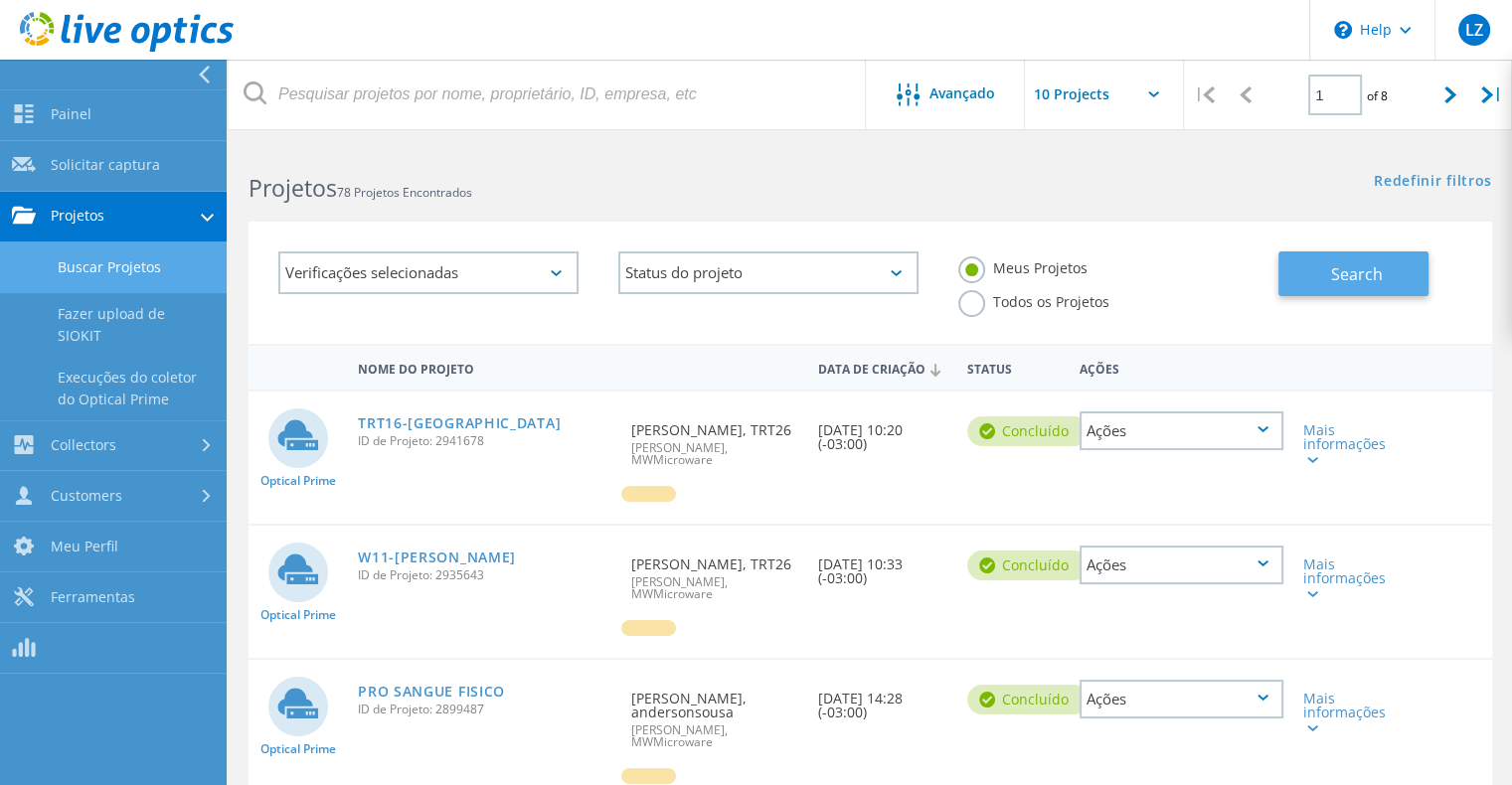 click on "Search" 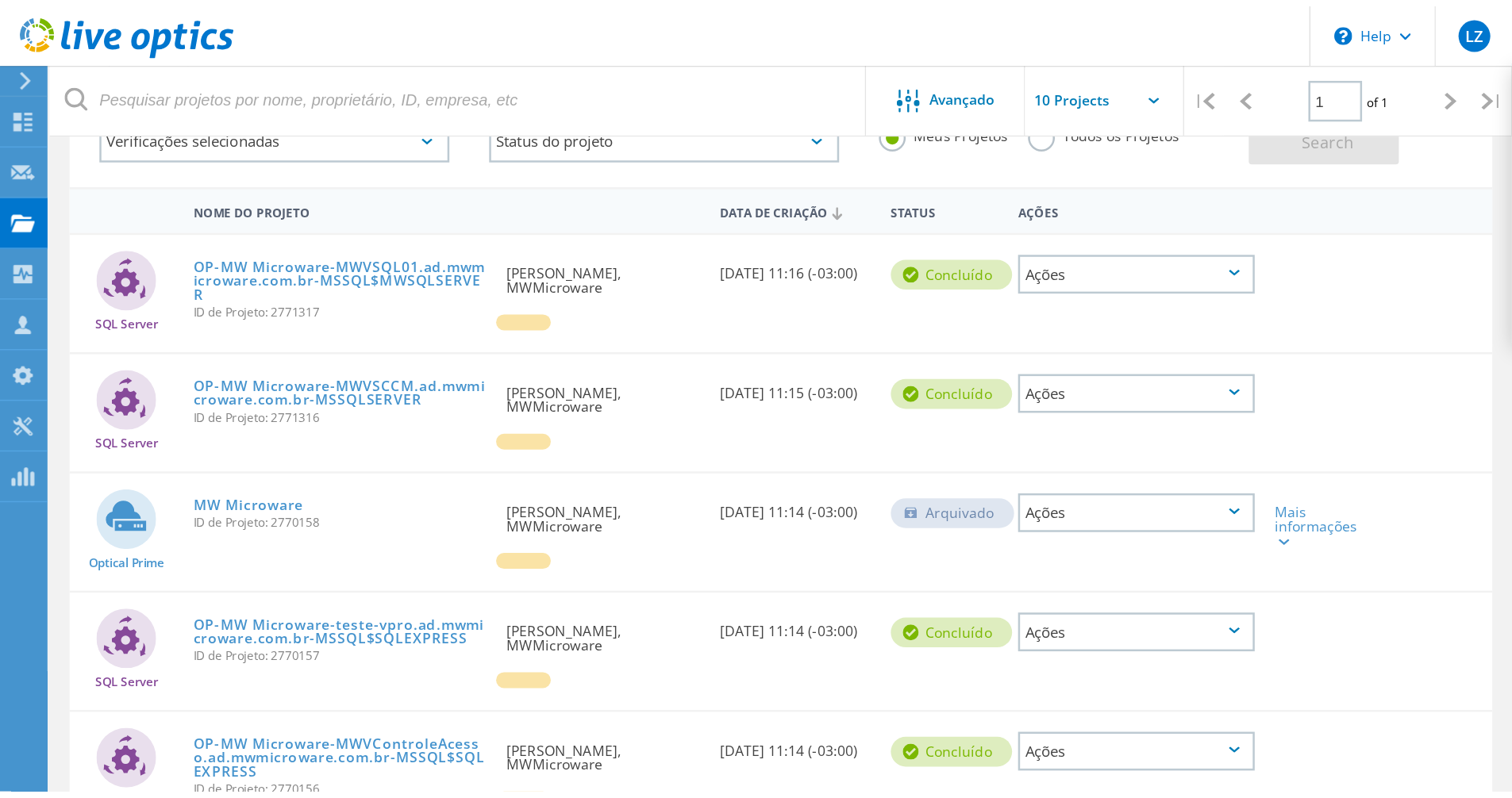 scroll, scrollTop: 0, scrollLeft: 0, axis: both 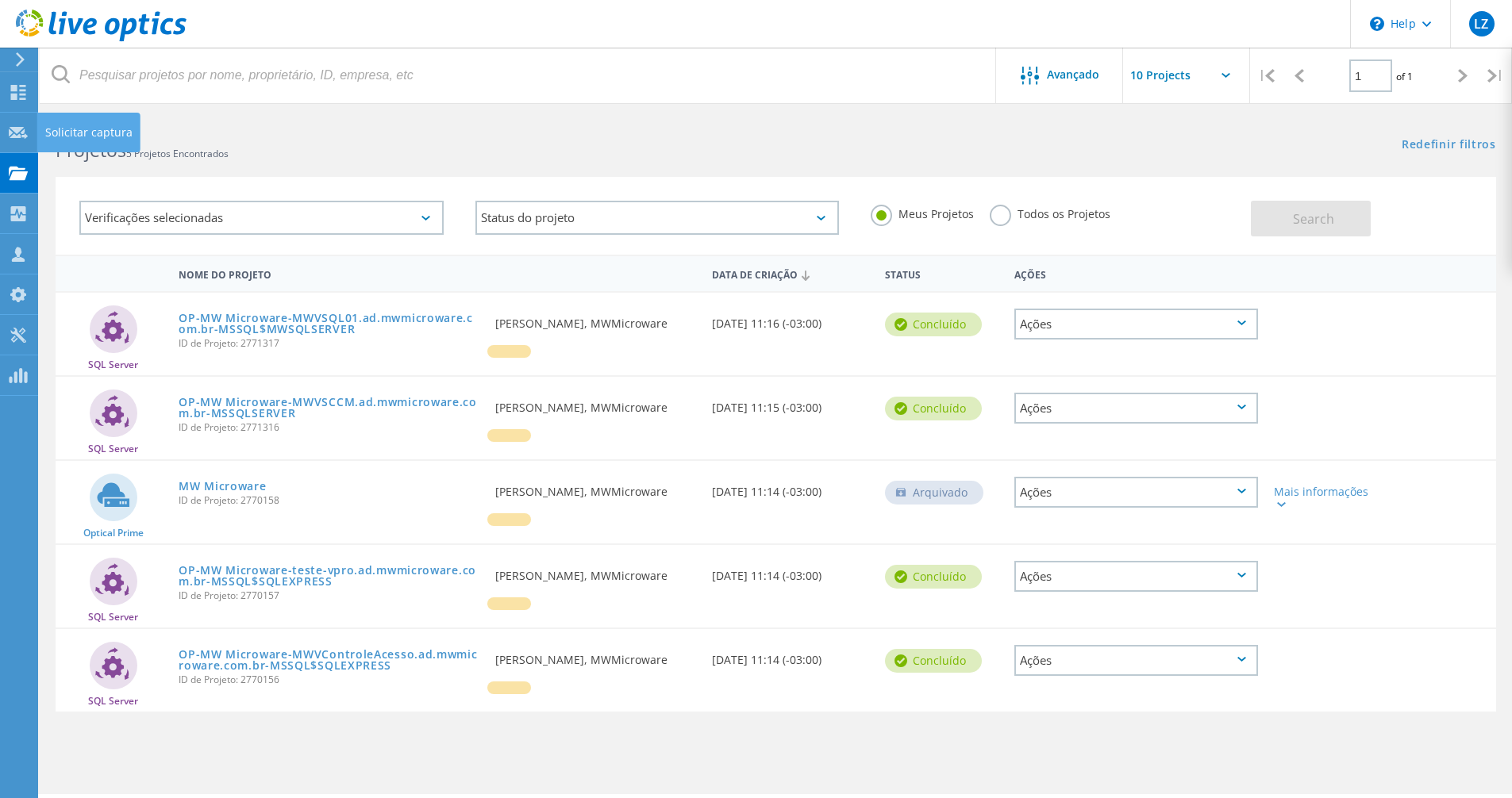 click on "Solicitar captura" at bounding box center (89, 132) 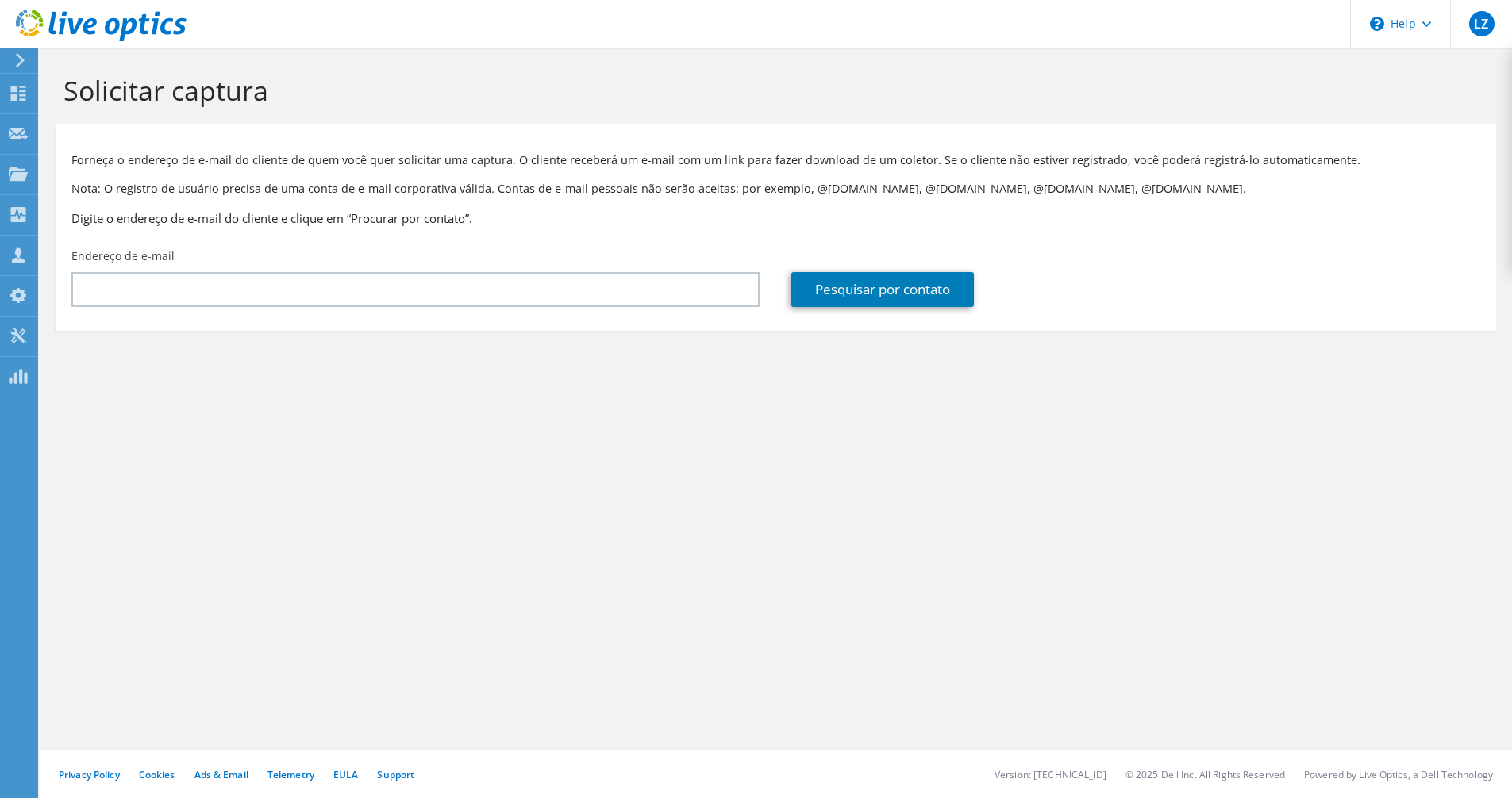 scroll, scrollTop: 0, scrollLeft: 0, axis: both 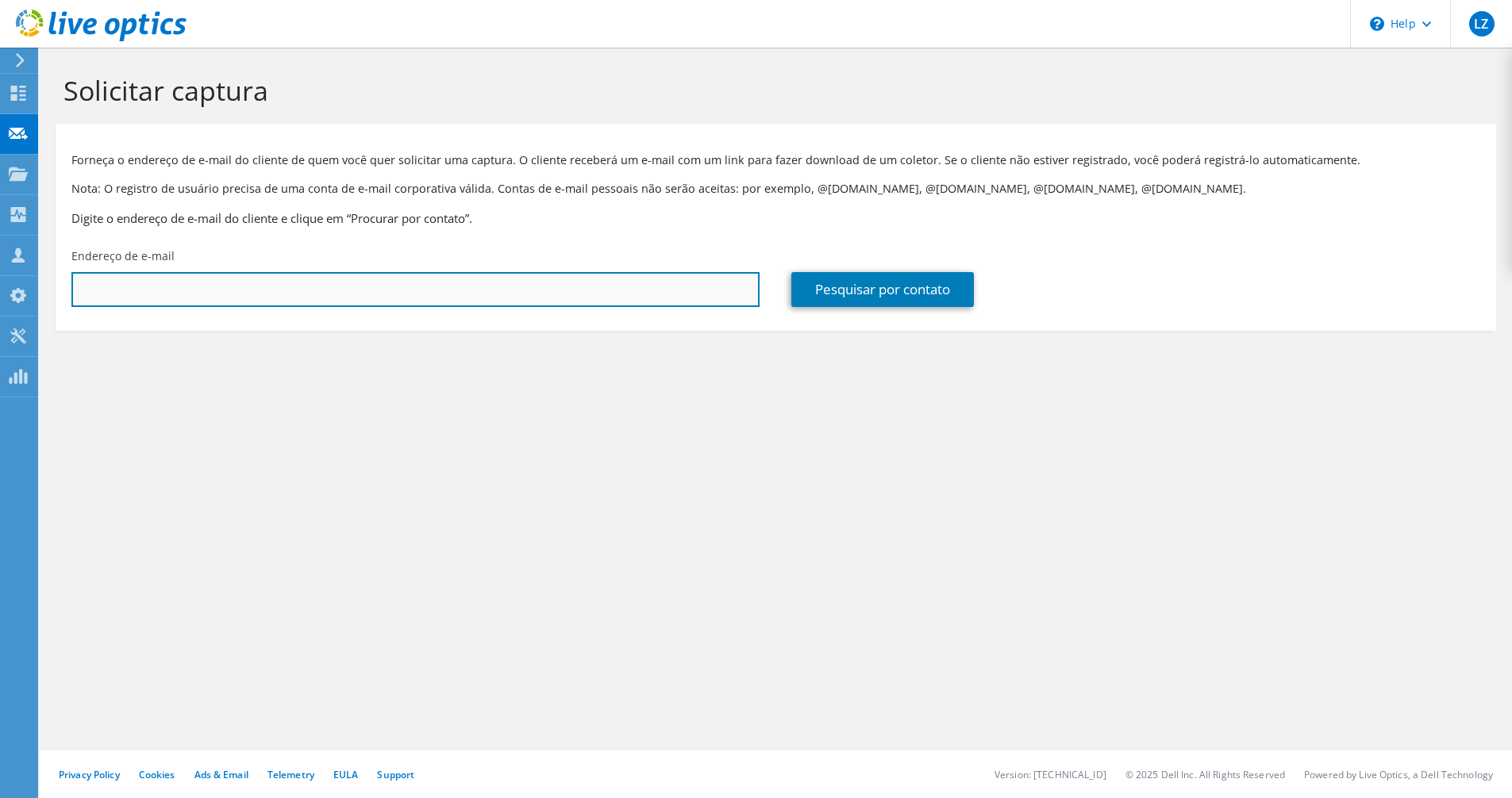 click at bounding box center (415, 290) 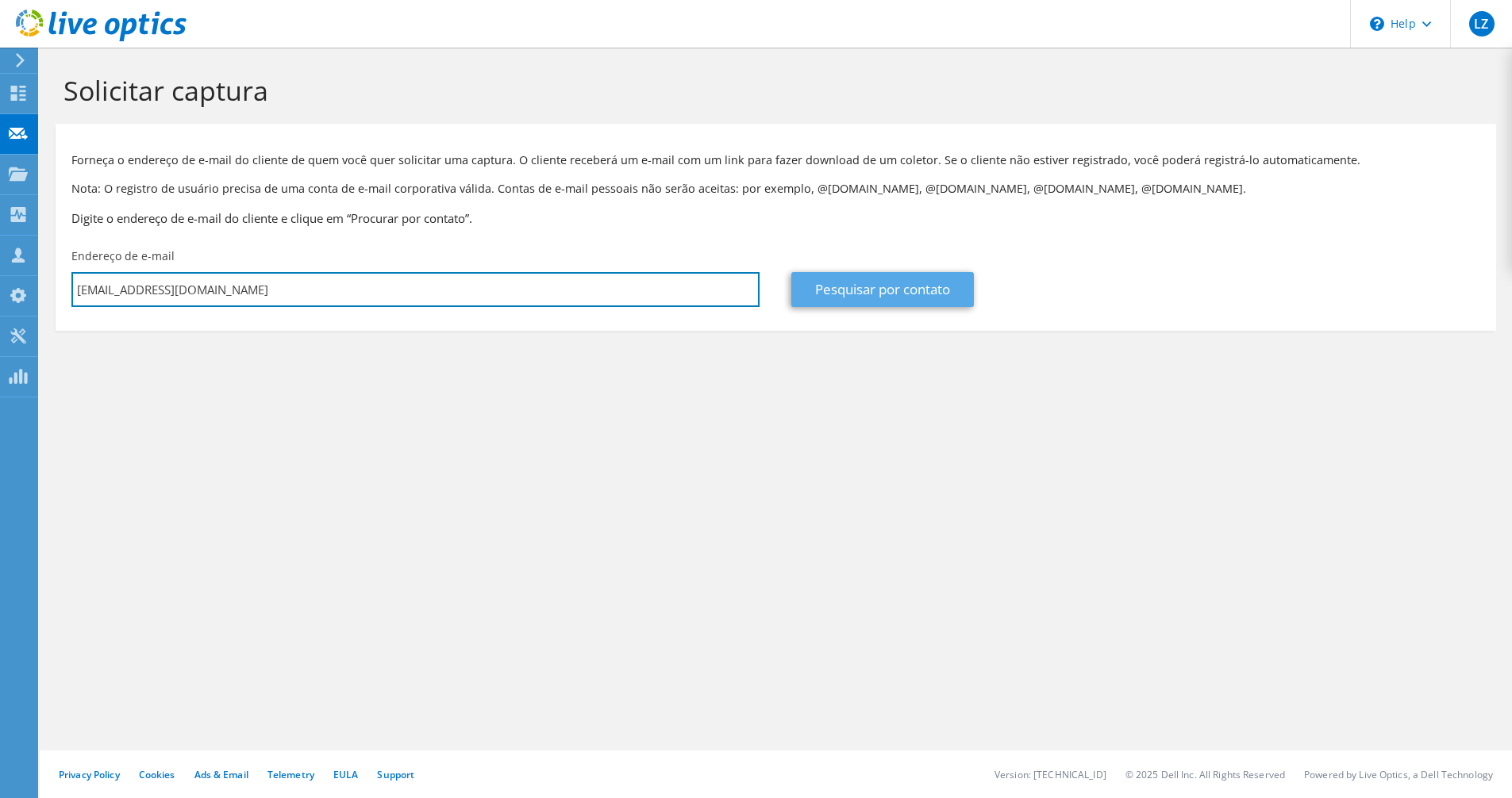 type on "ti@bienal.org.br" 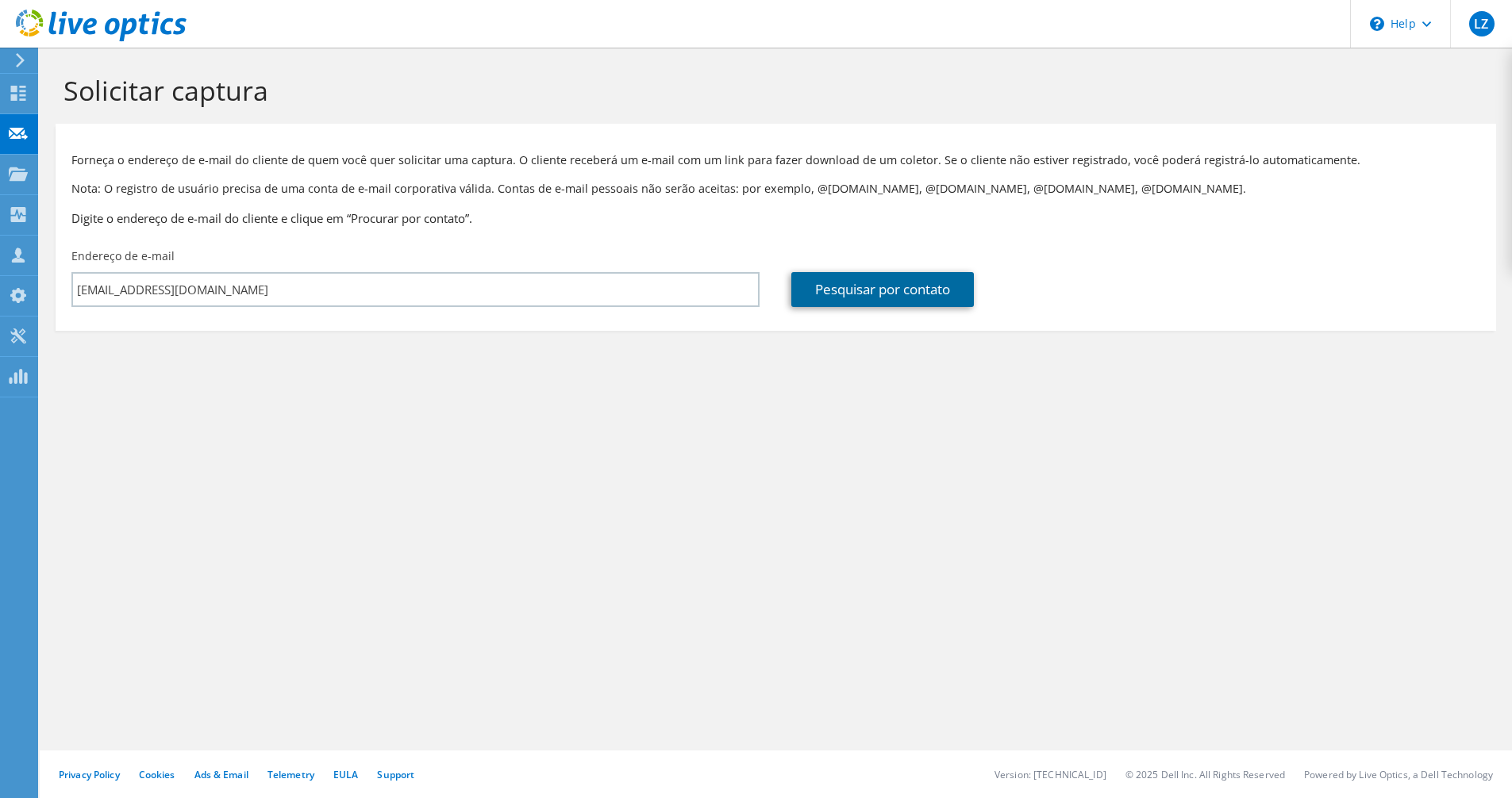 click on "Pesquisar por contato" at bounding box center (883, 290) 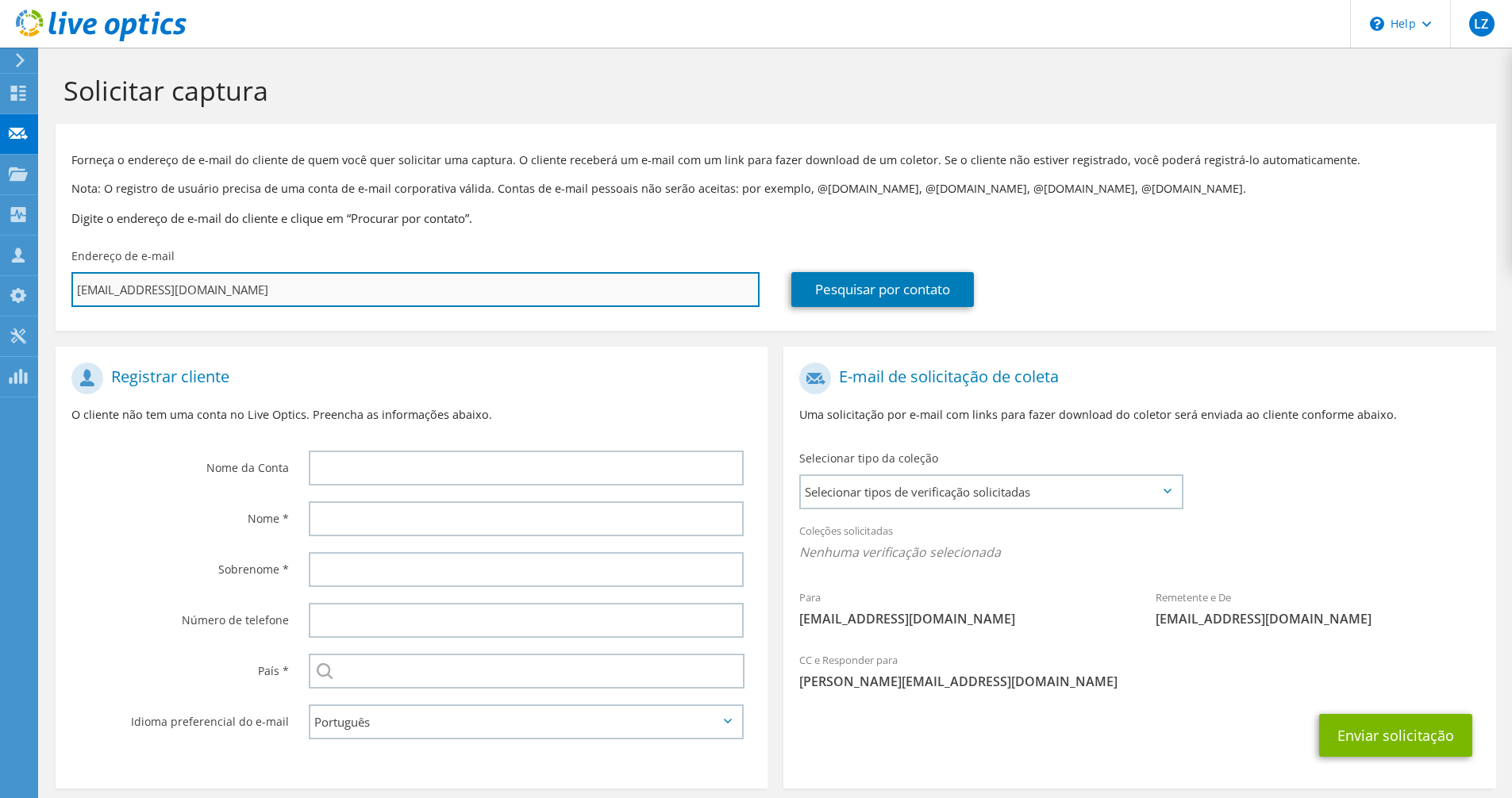 drag, startPoint x: 94, startPoint y: 286, endPoint x: 192, endPoint y: 282, distance: 98.0816 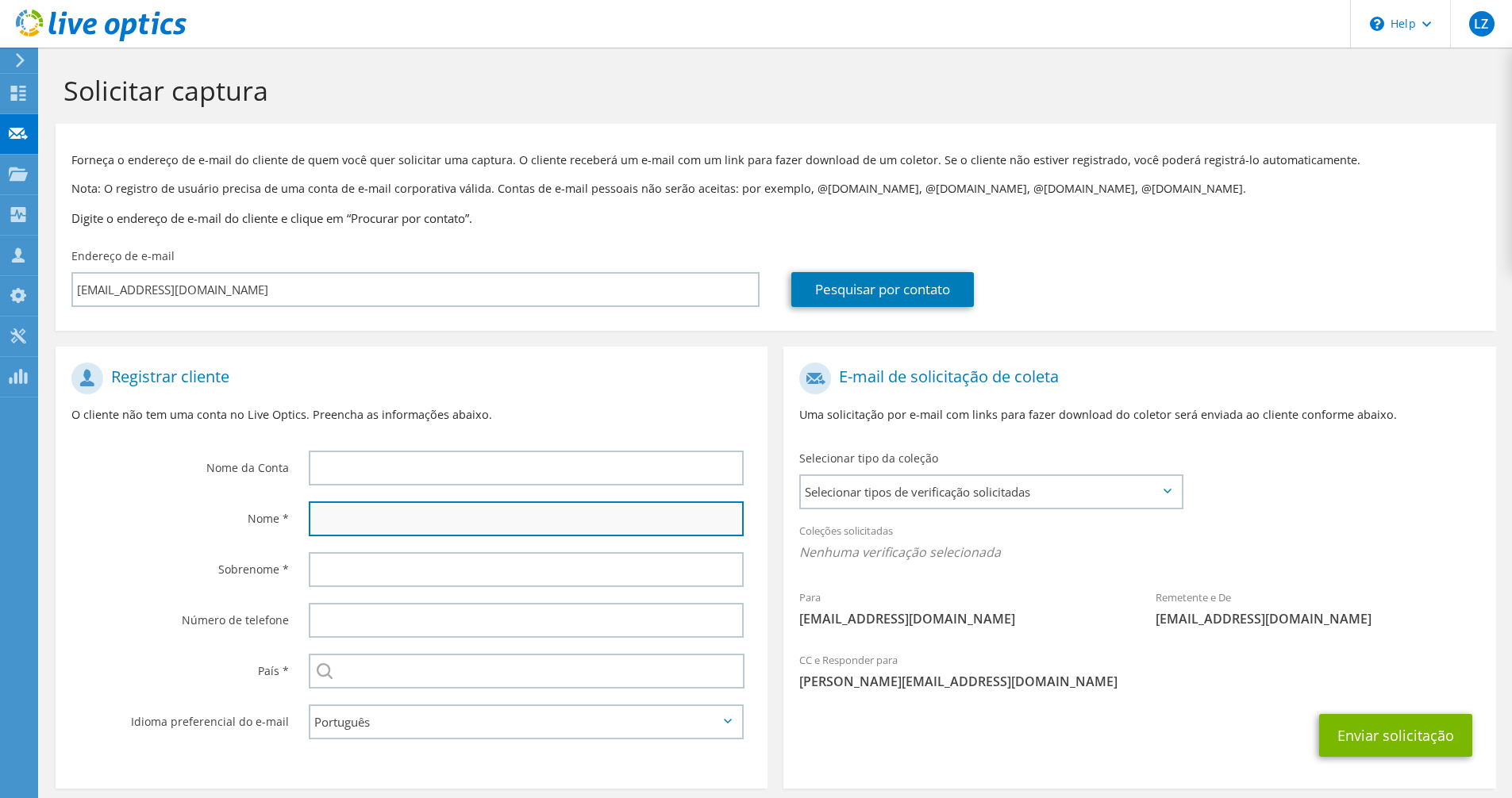click at bounding box center [526, 519] 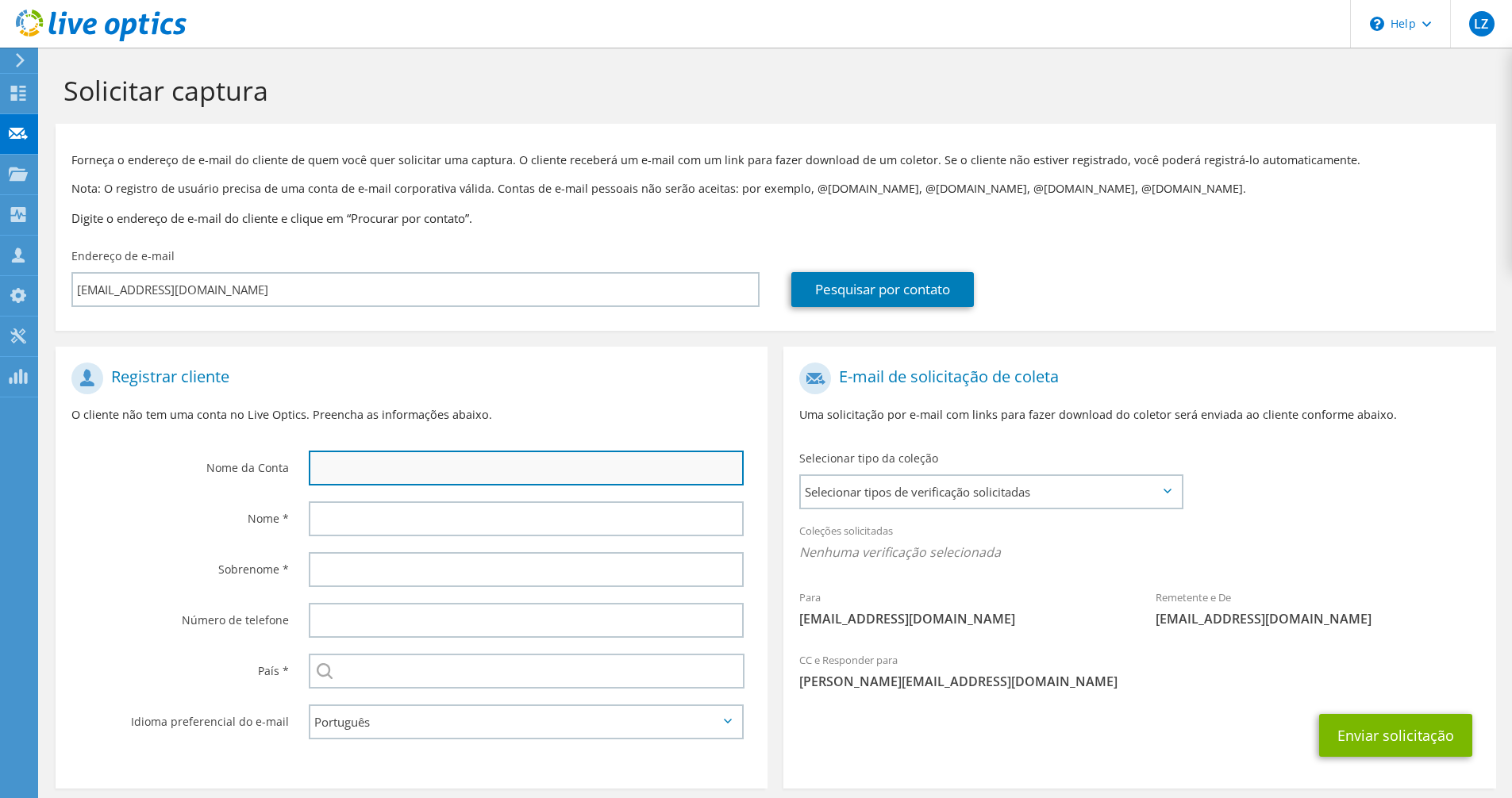 click at bounding box center [526, 468] 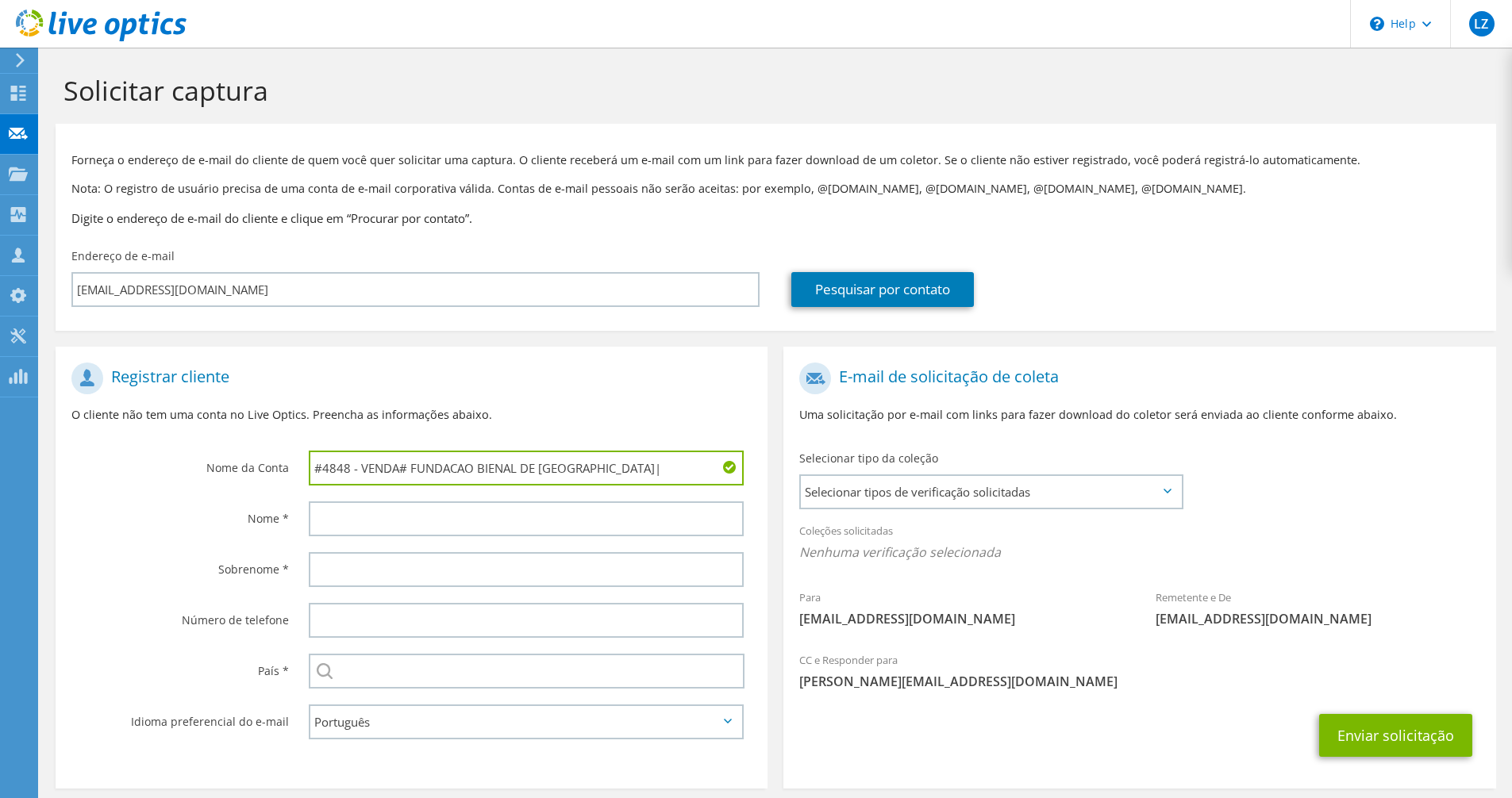 drag, startPoint x: 414, startPoint y: 467, endPoint x: 403, endPoint y: 468, distance: 11.045361 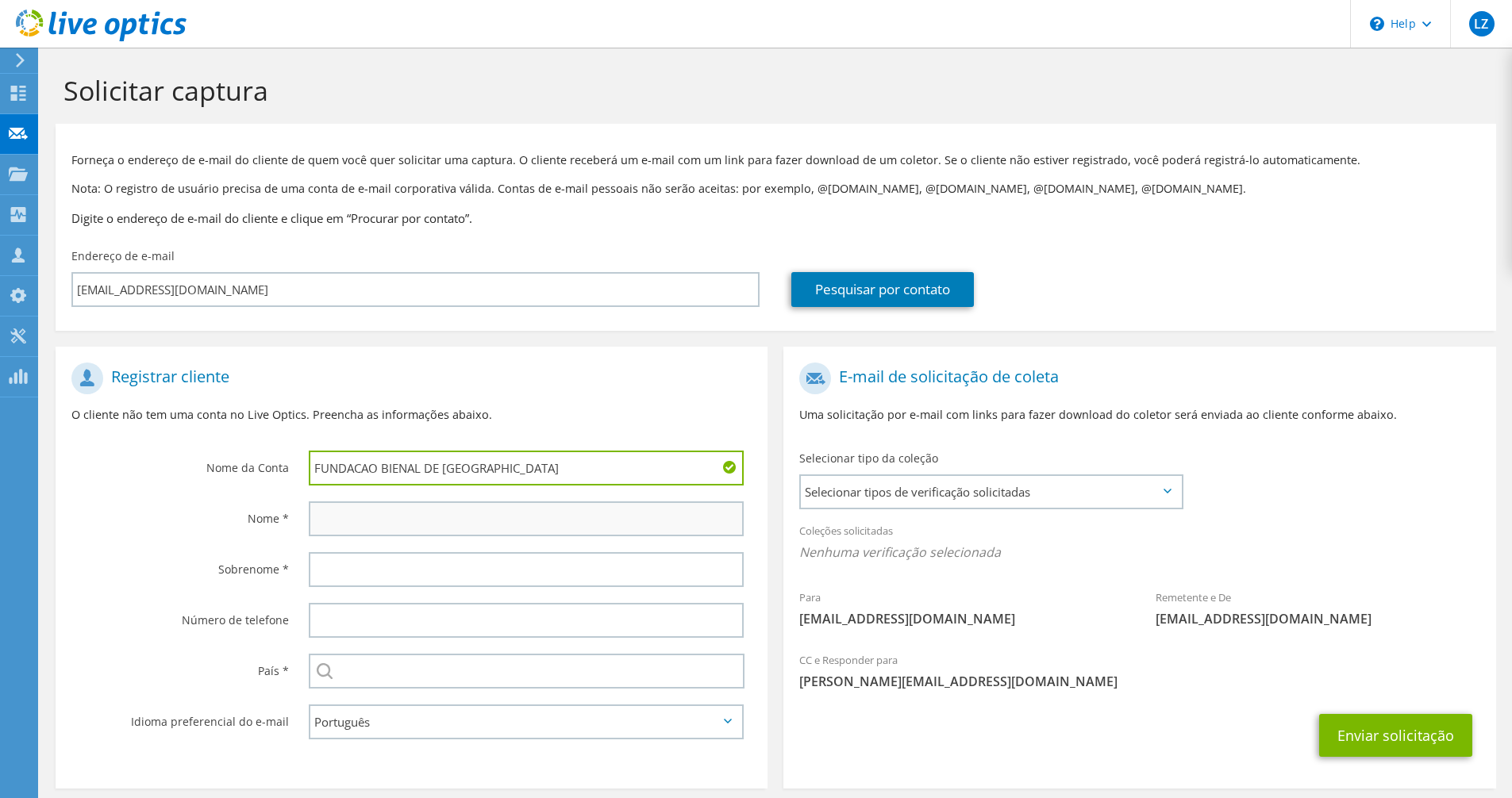 type on "FUNDACAO BIENAL DE SAO PAULO" 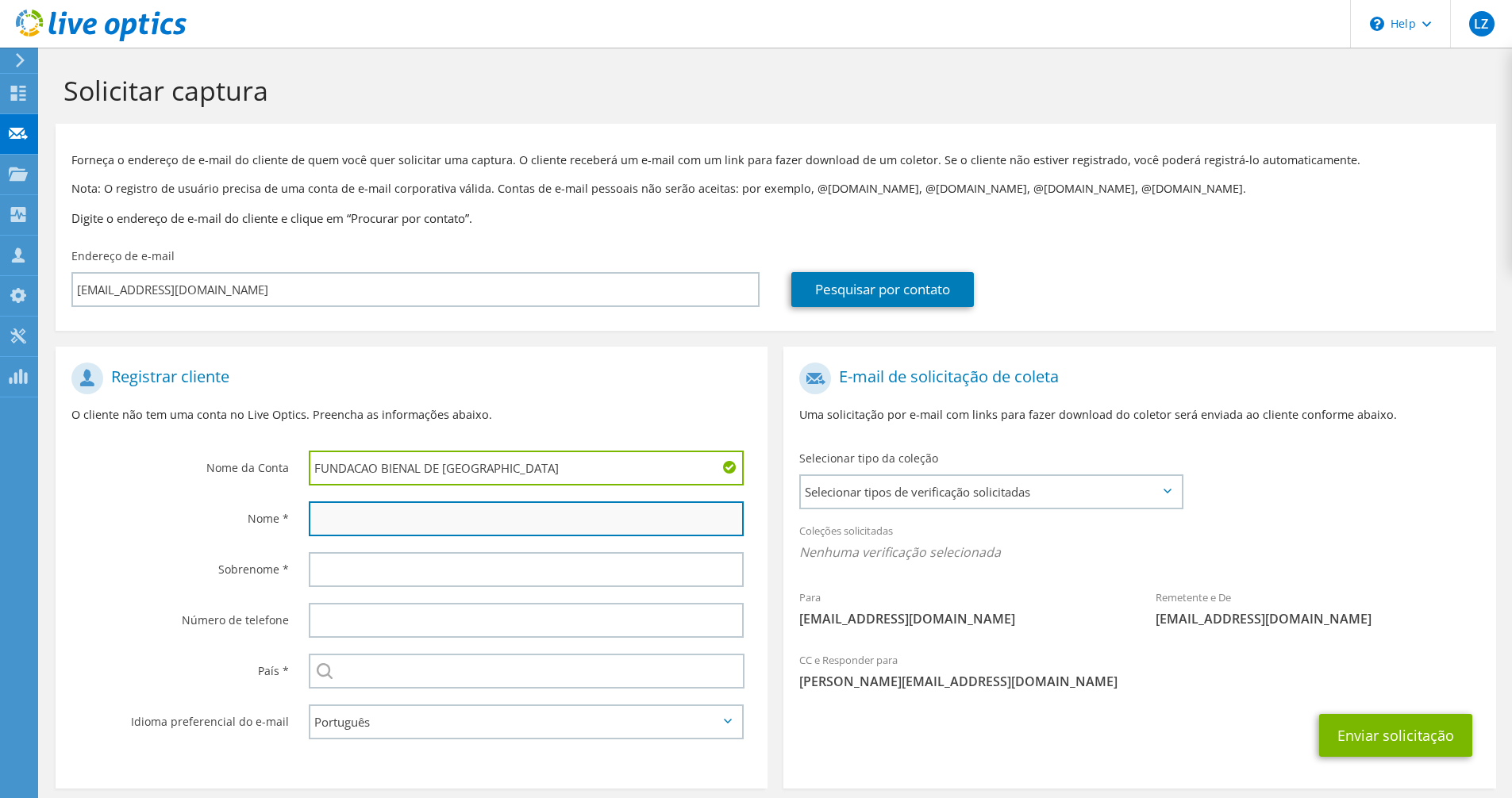 click at bounding box center [526, 519] 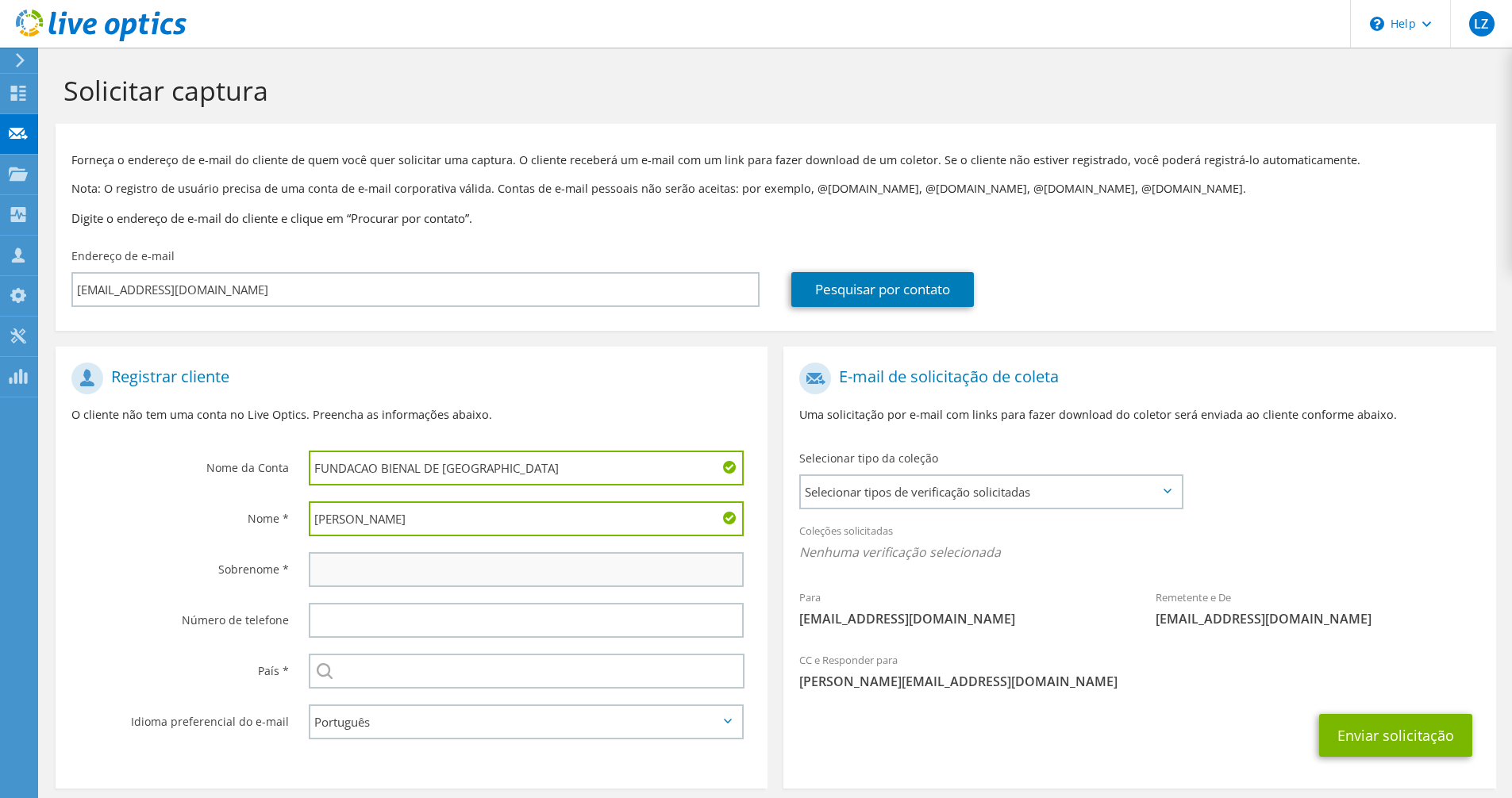 type on "Johnny" 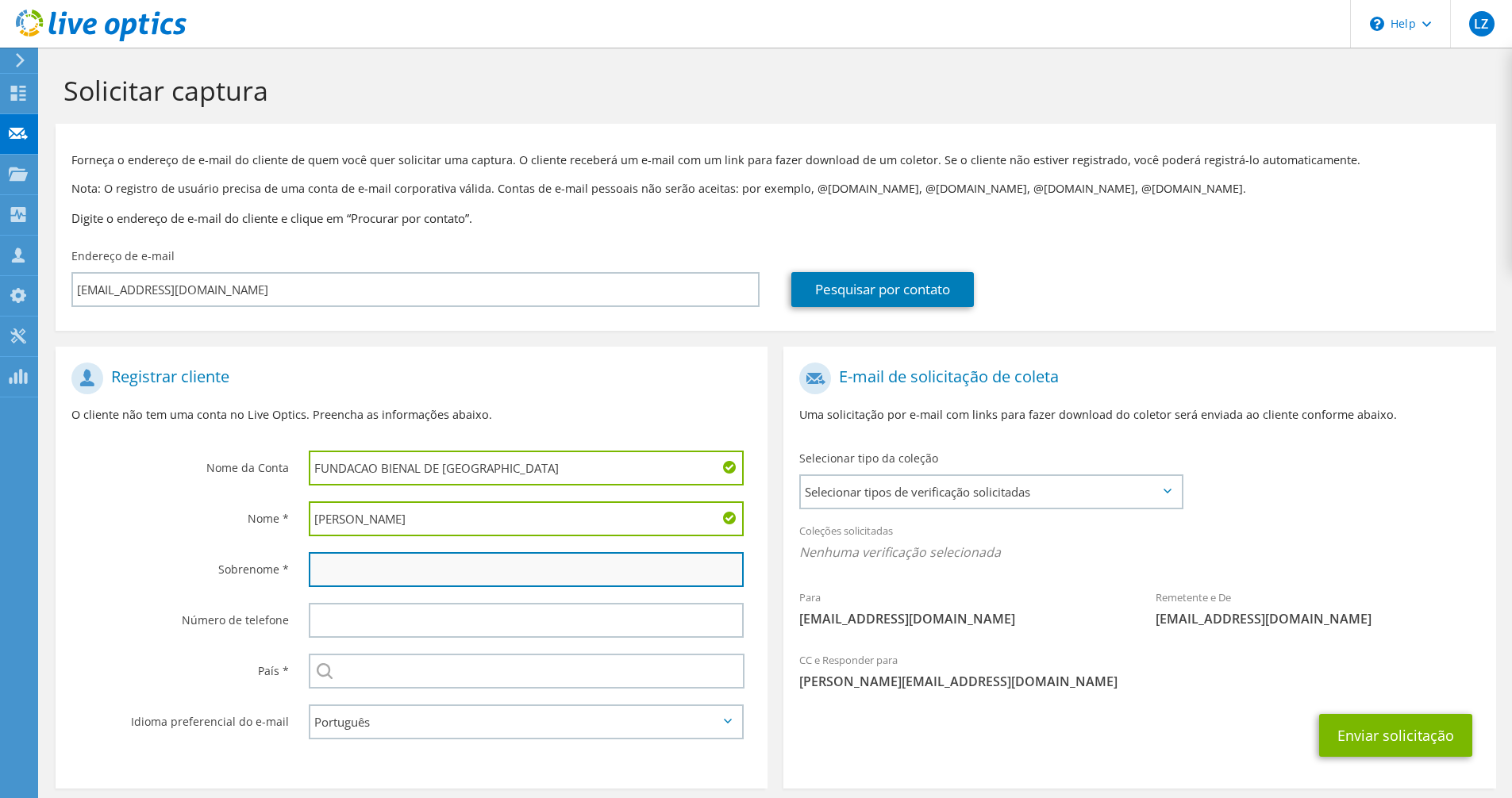 click at bounding box center (526, 570) 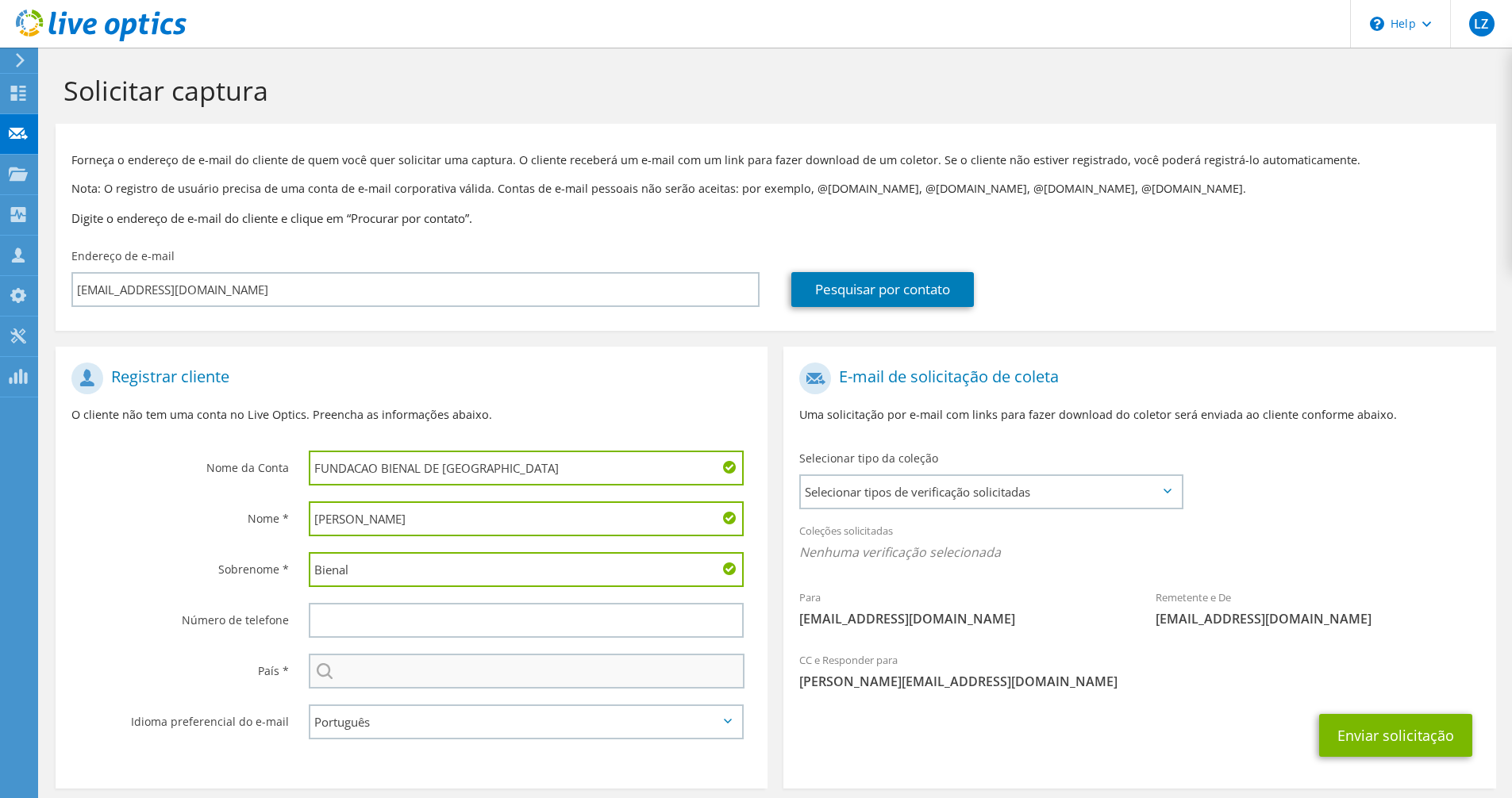 type on "Bienal" 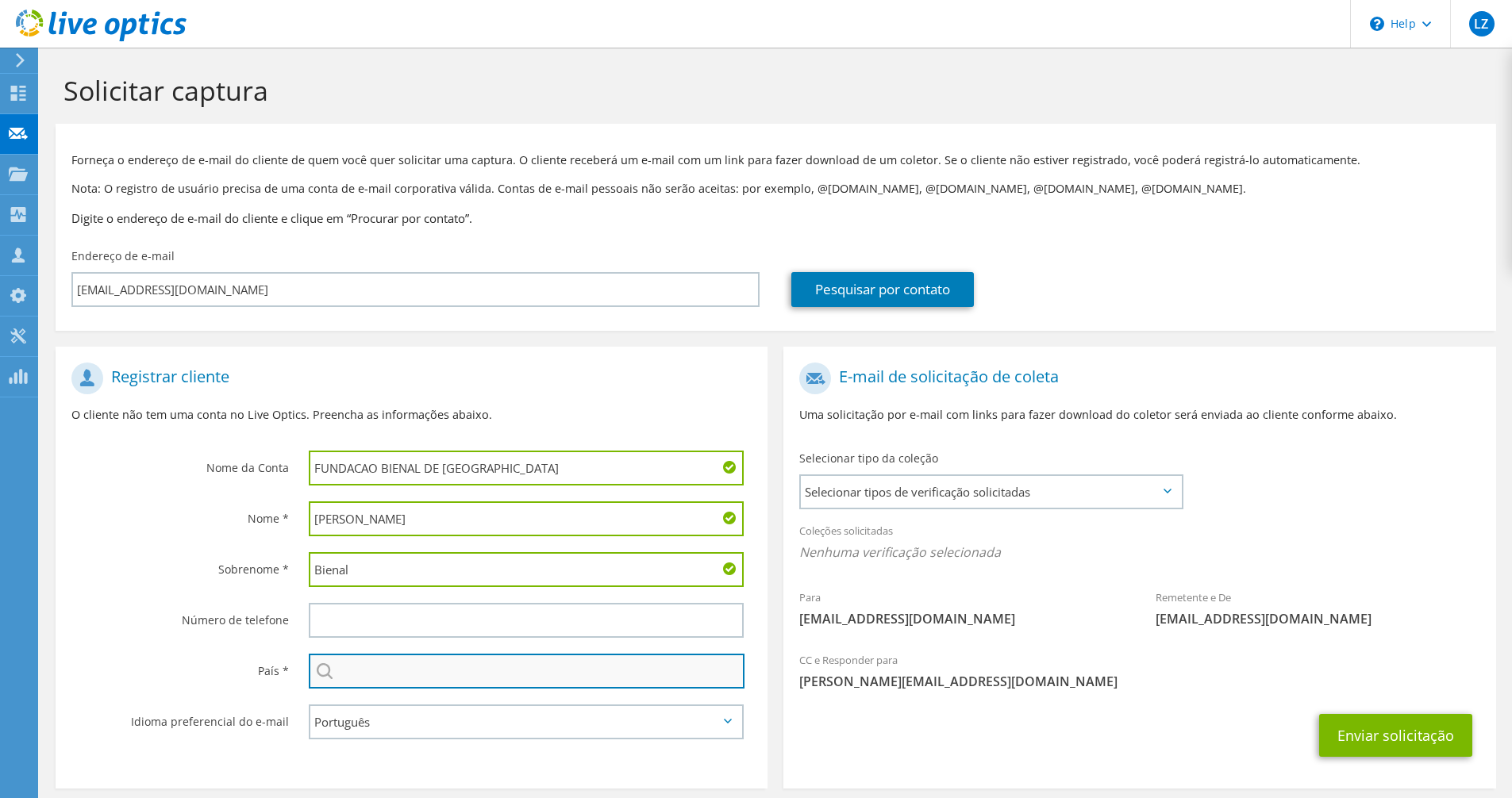 click at bounding box center [526, 671] 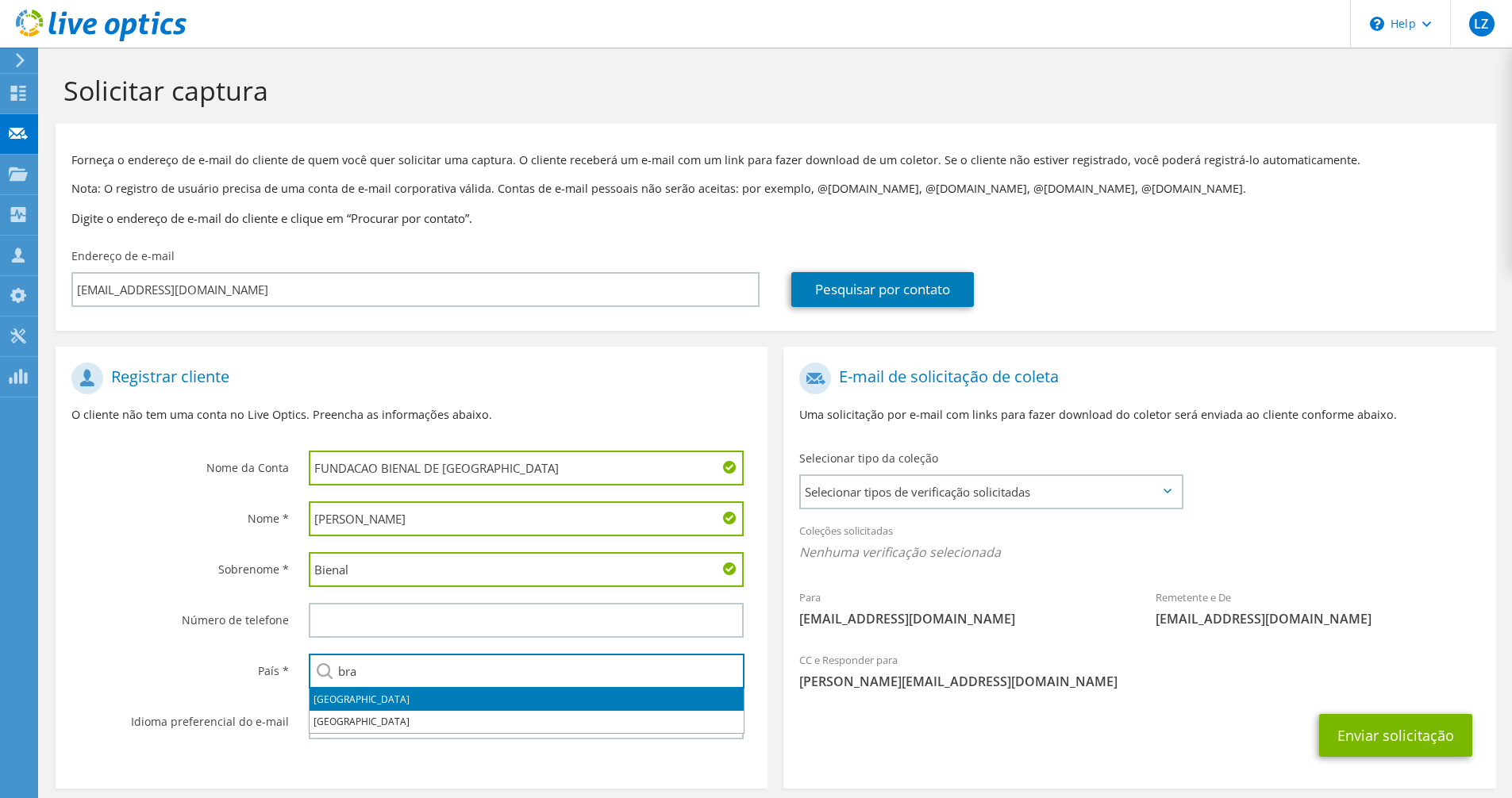 click on "Brasil" at bounding box center (526, 700) 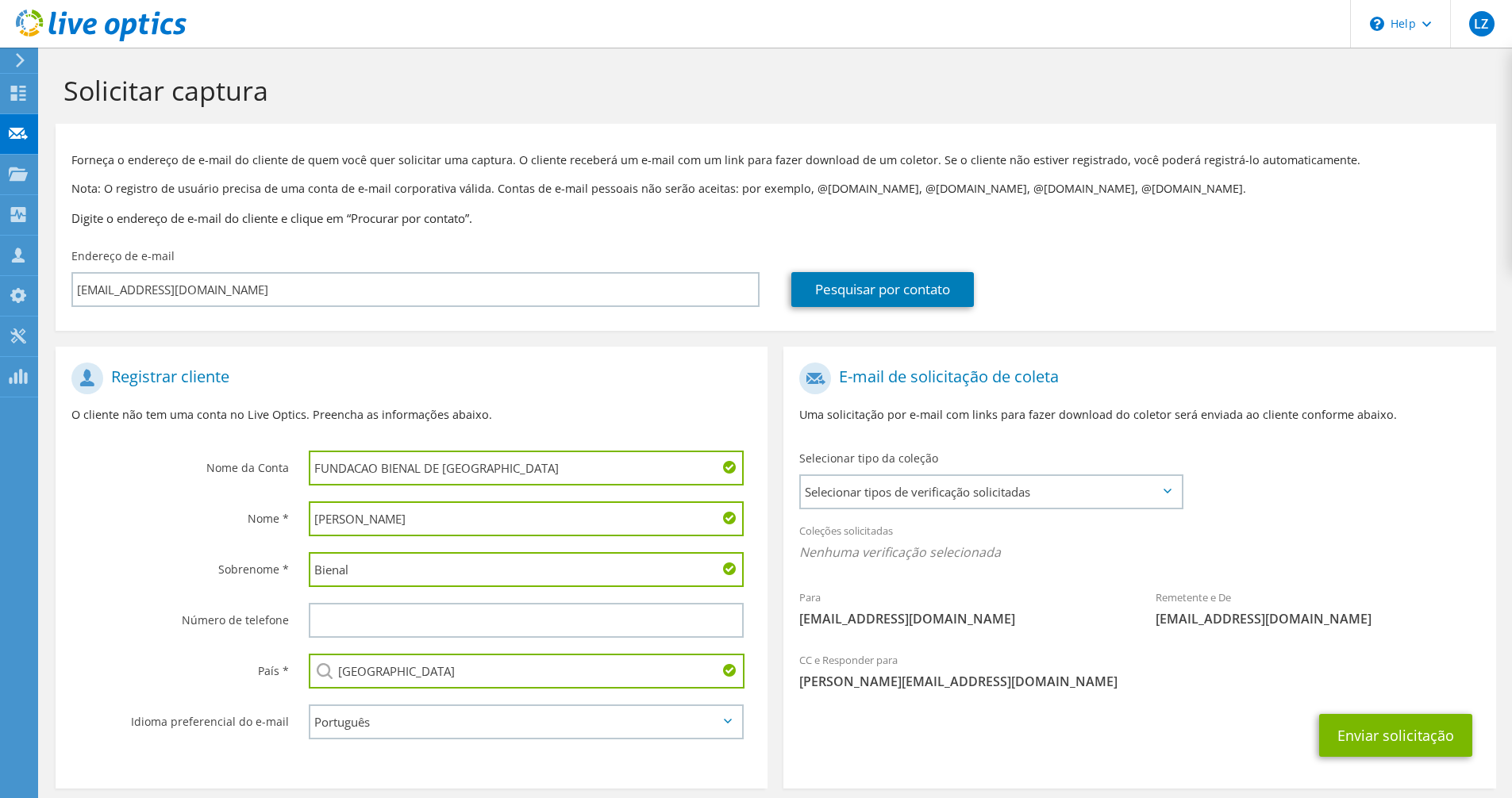 scroll, scrollTop: 70, scrollLeft: 0, axis: vertical 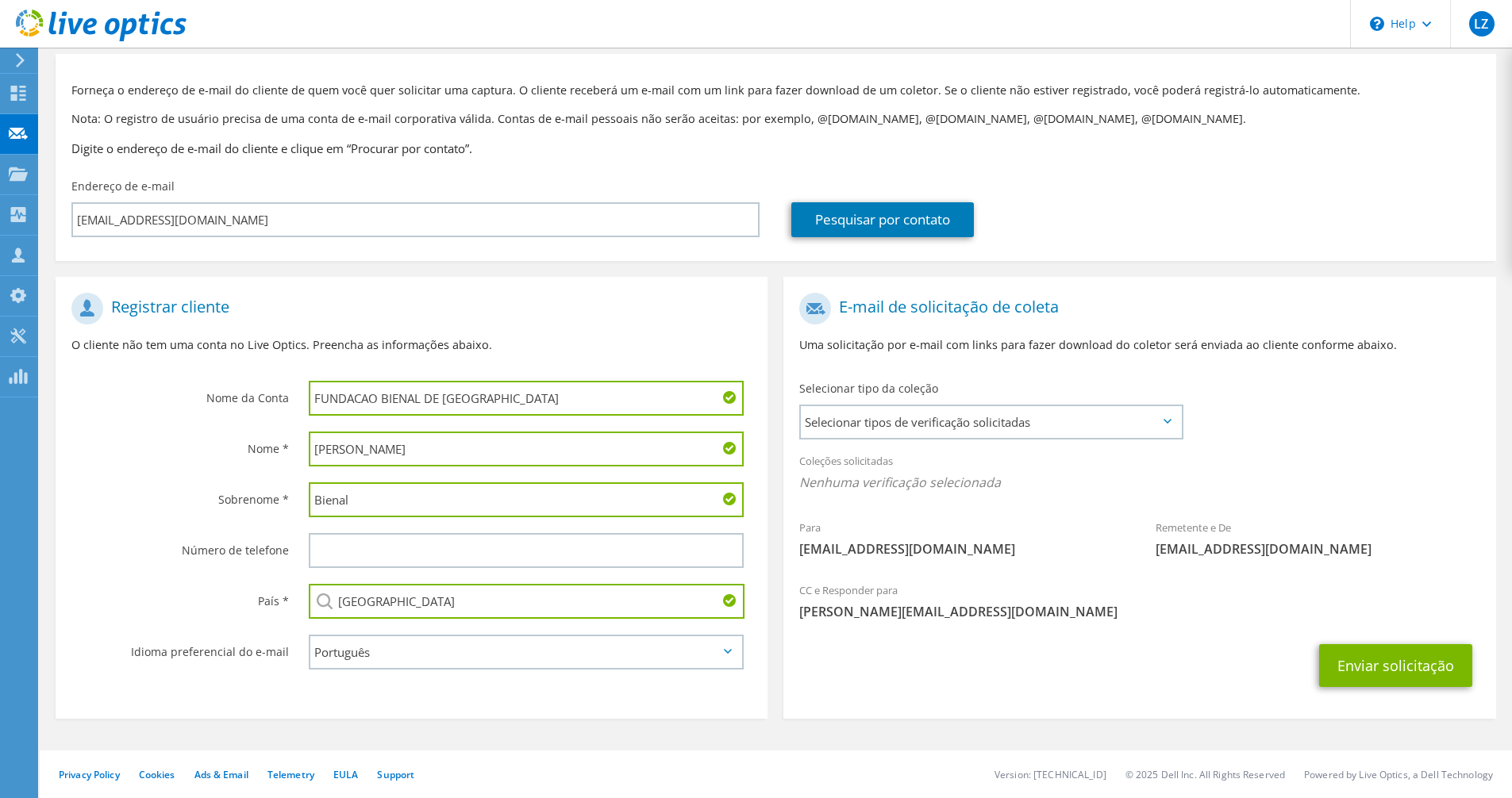 type on "Brasil" 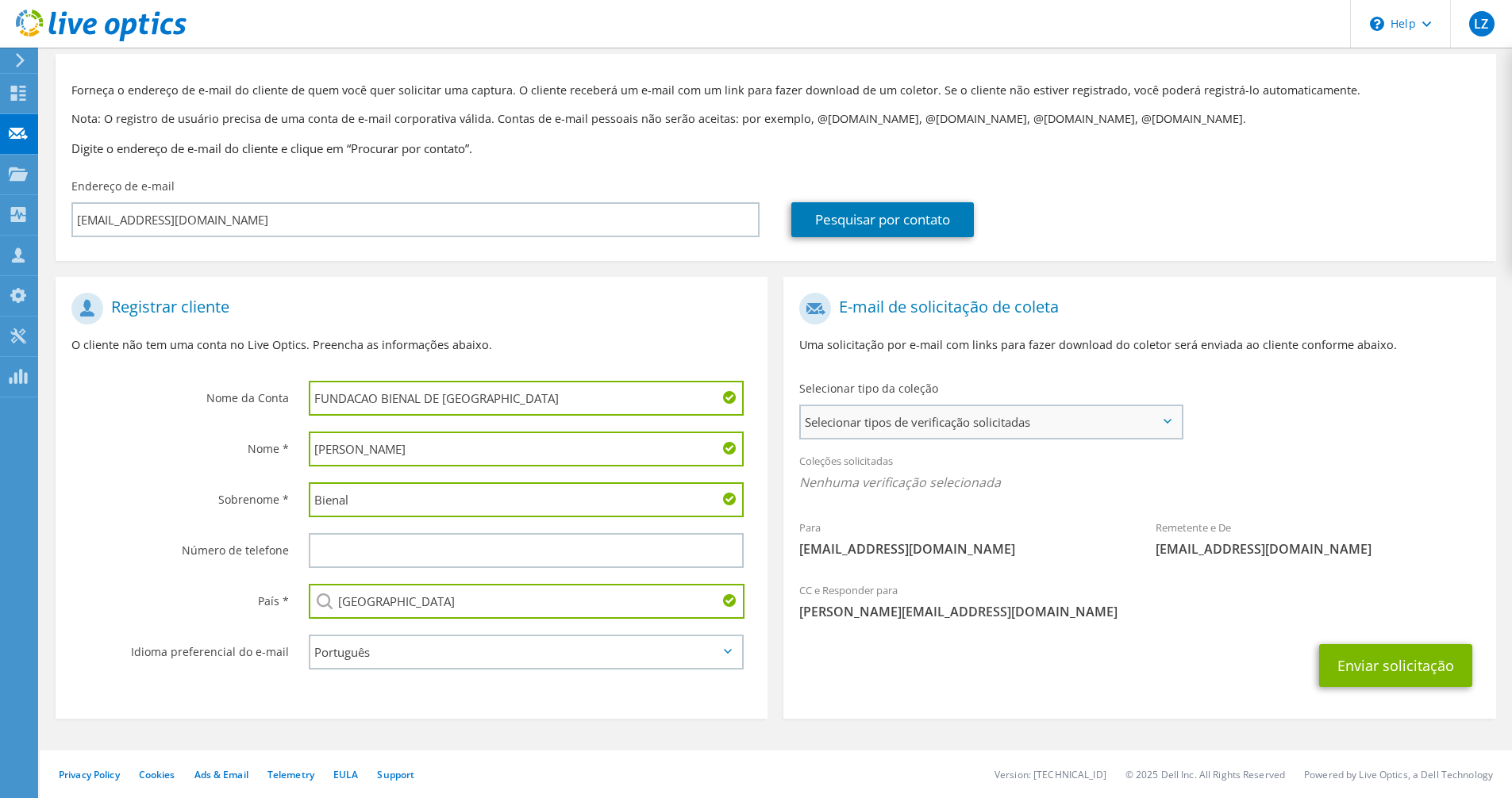click on "Selecionar tipos de verificação solicitadas" at bounding box center (991, 422) 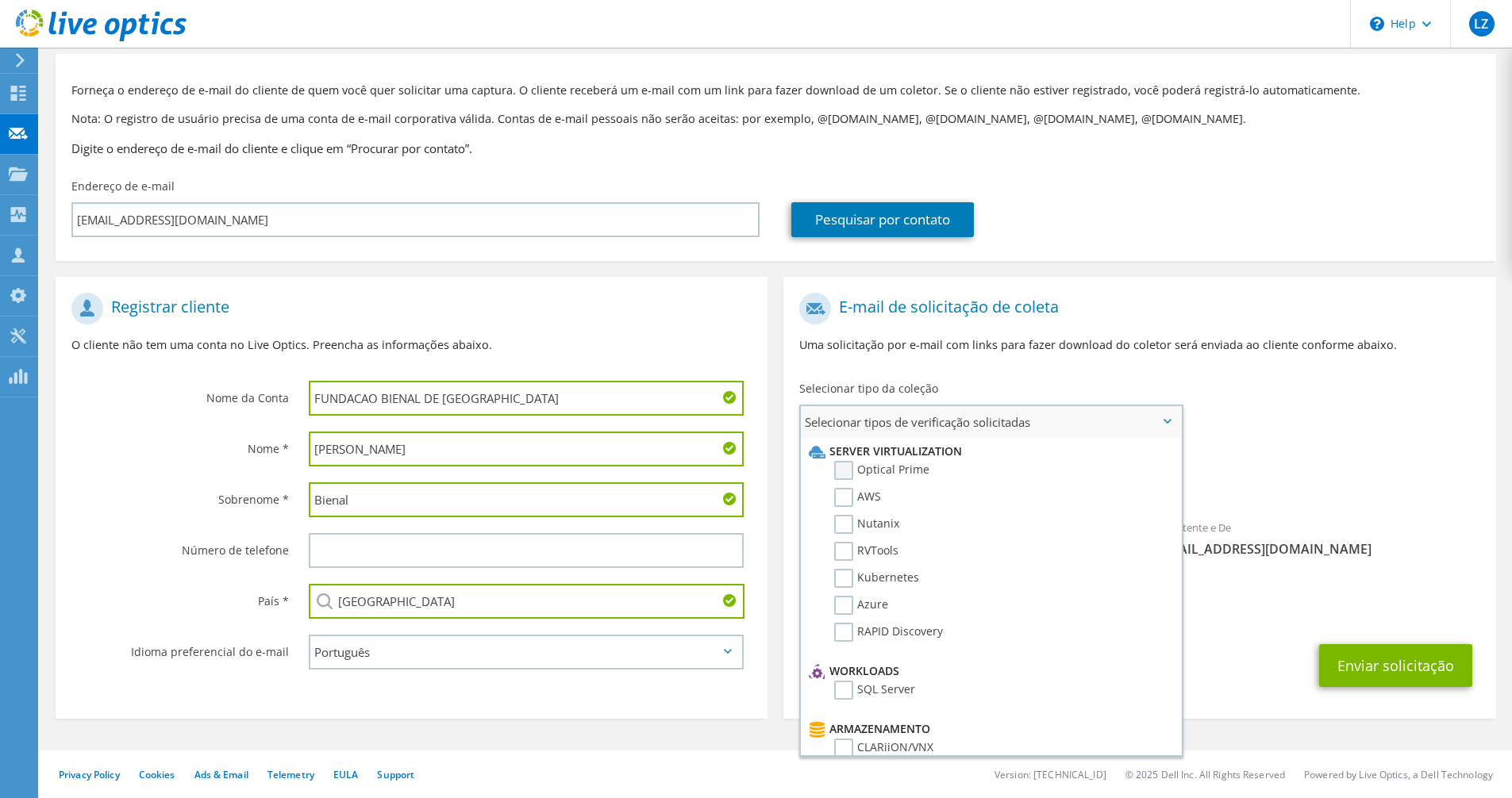 click on "Optical Prime" at bounding box center (882, 470) 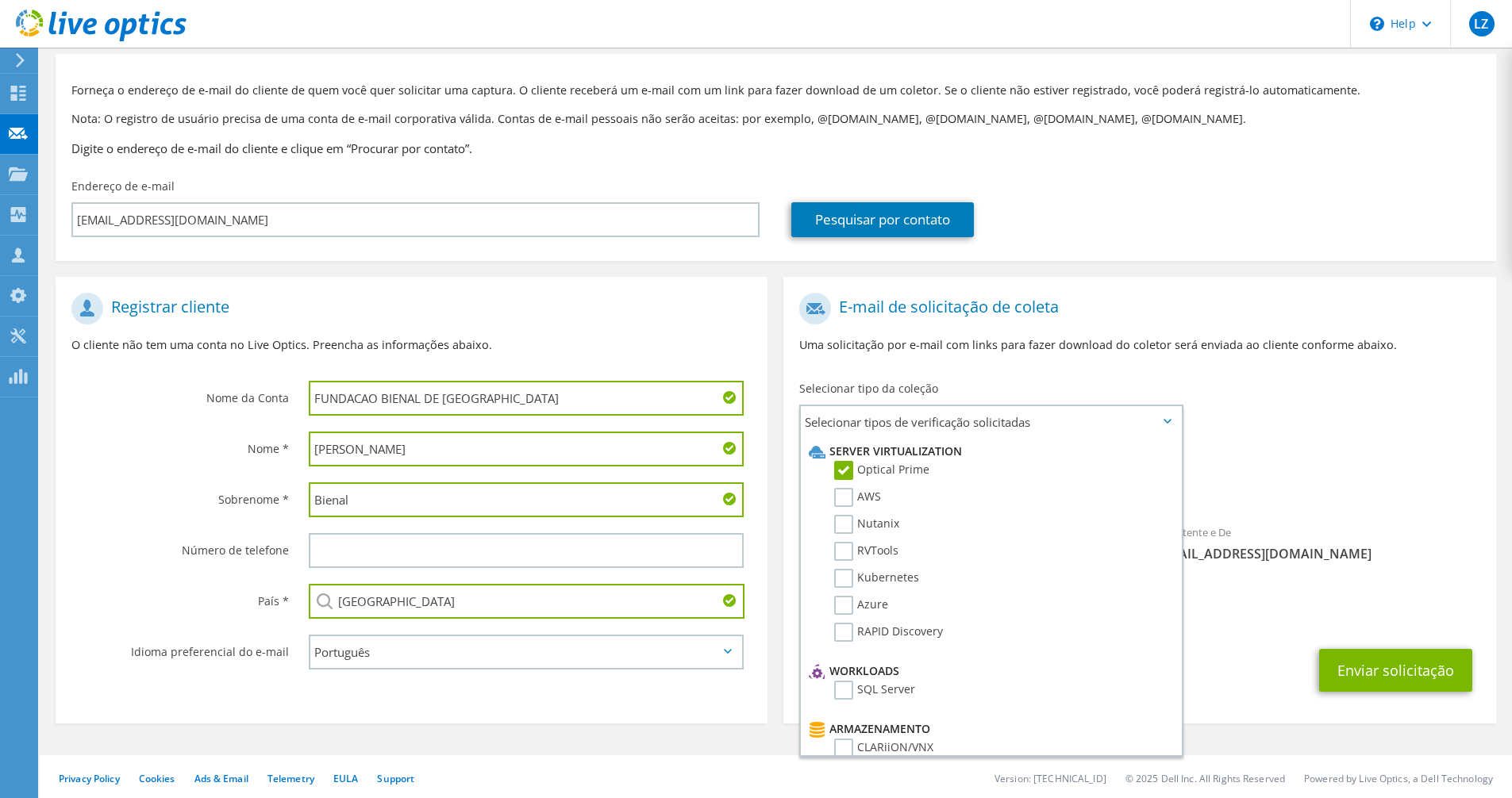 click on "Coleções solicitadas
Nenhuma verificação selecionada
Optical Prime" at bounding box center (1139, 476) 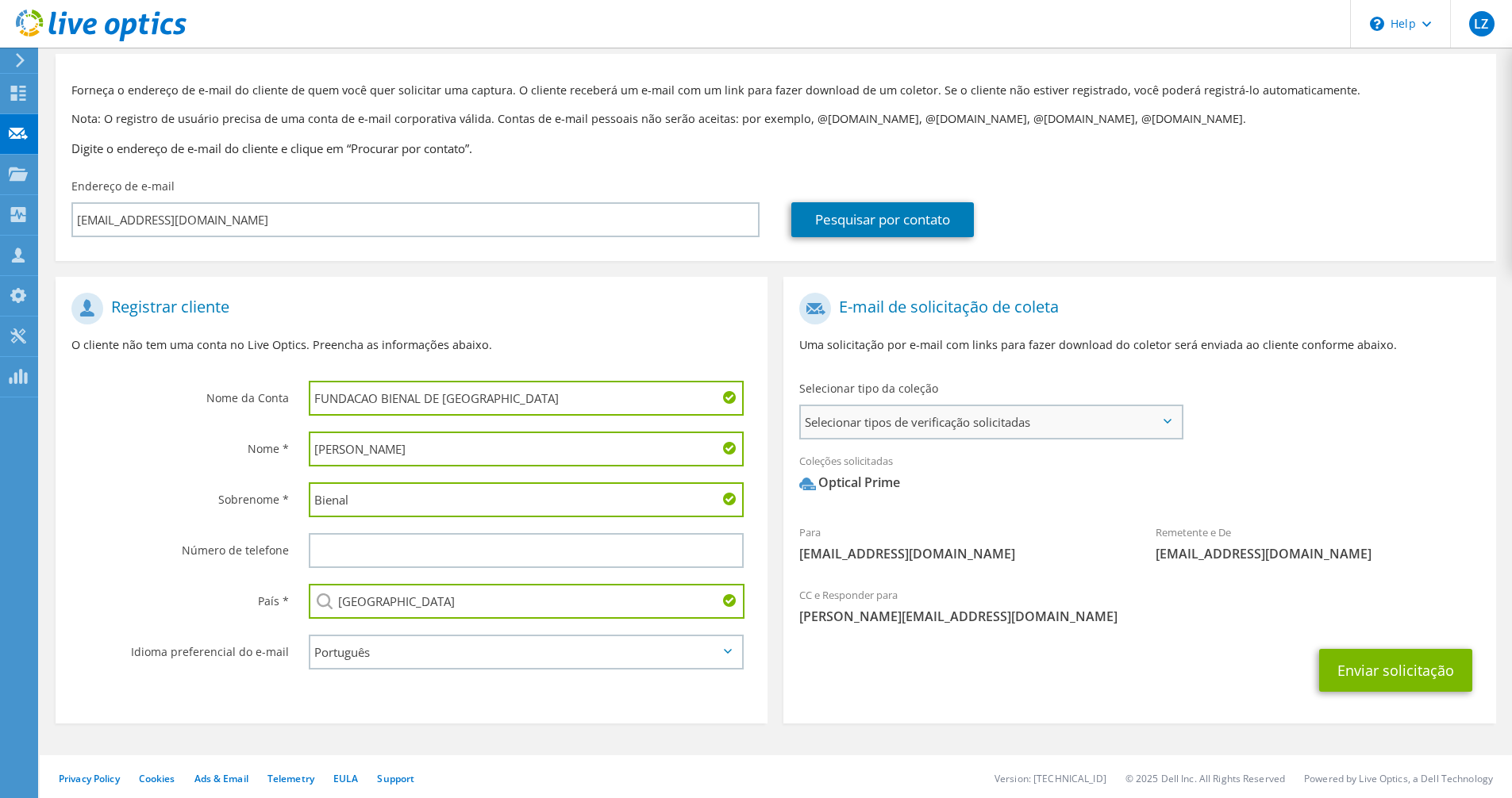 click on "Selecionar tipos de verificação solicitadas" at bounding box center [991, 422] 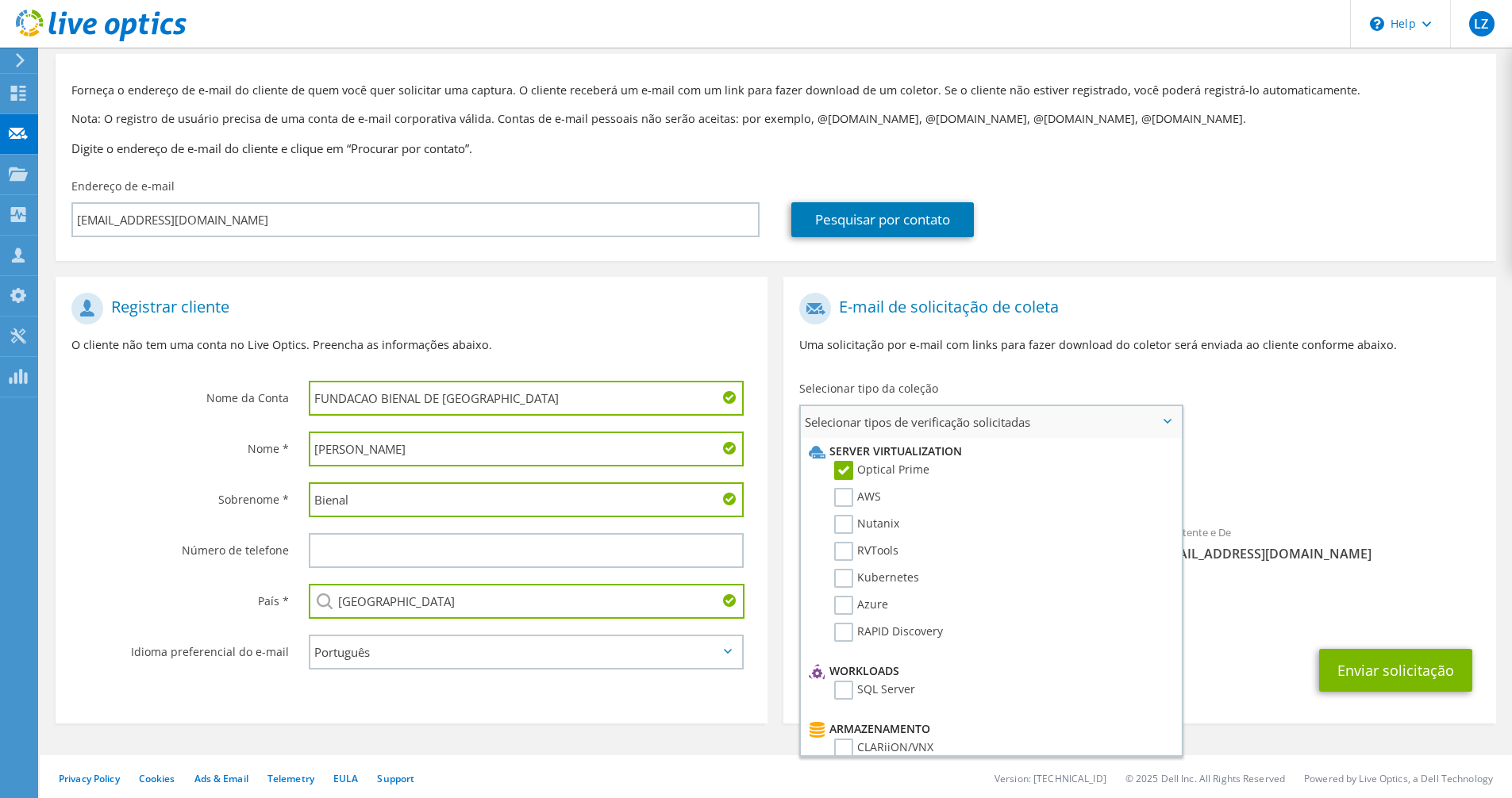 click on "Selecionar tipos de verificação solicitadas" at bounding box center (991, 422) 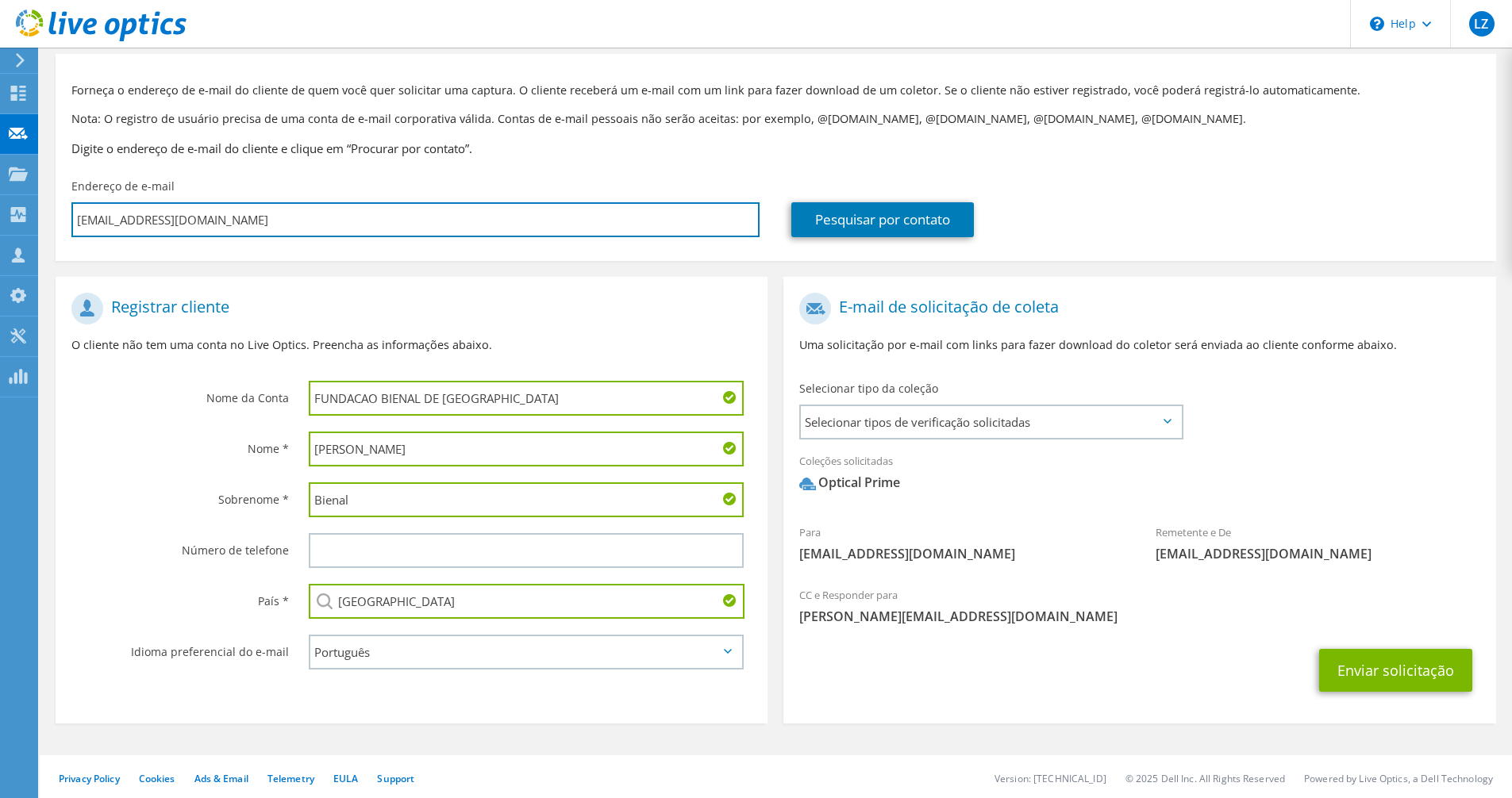 drag, startPoint x: 120, startPoint y: 221, endPoint x: -152, endPoint y: 221, distance: 272 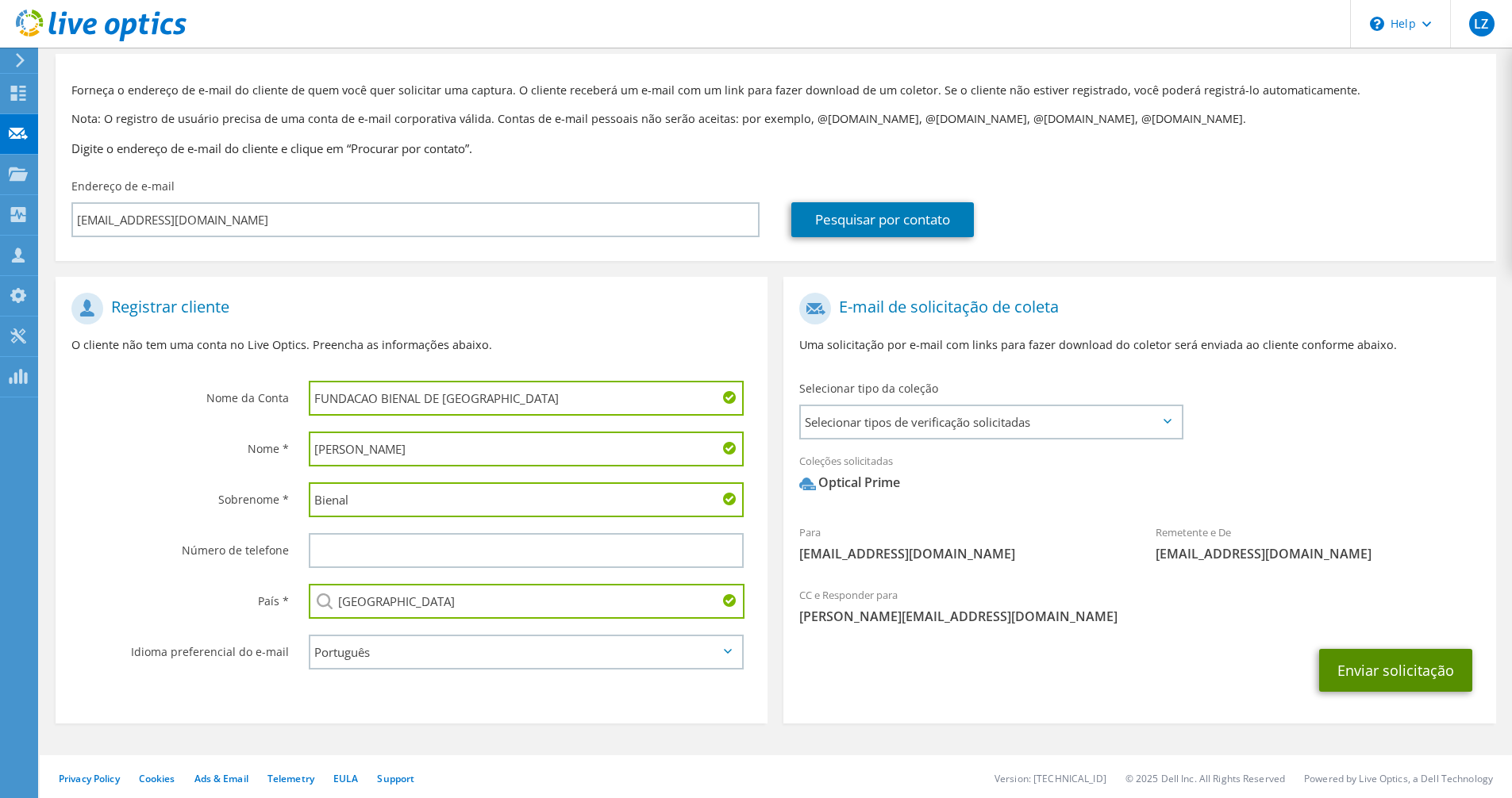 click on "Enviar solicitação" at bounding box center [1395, 670] 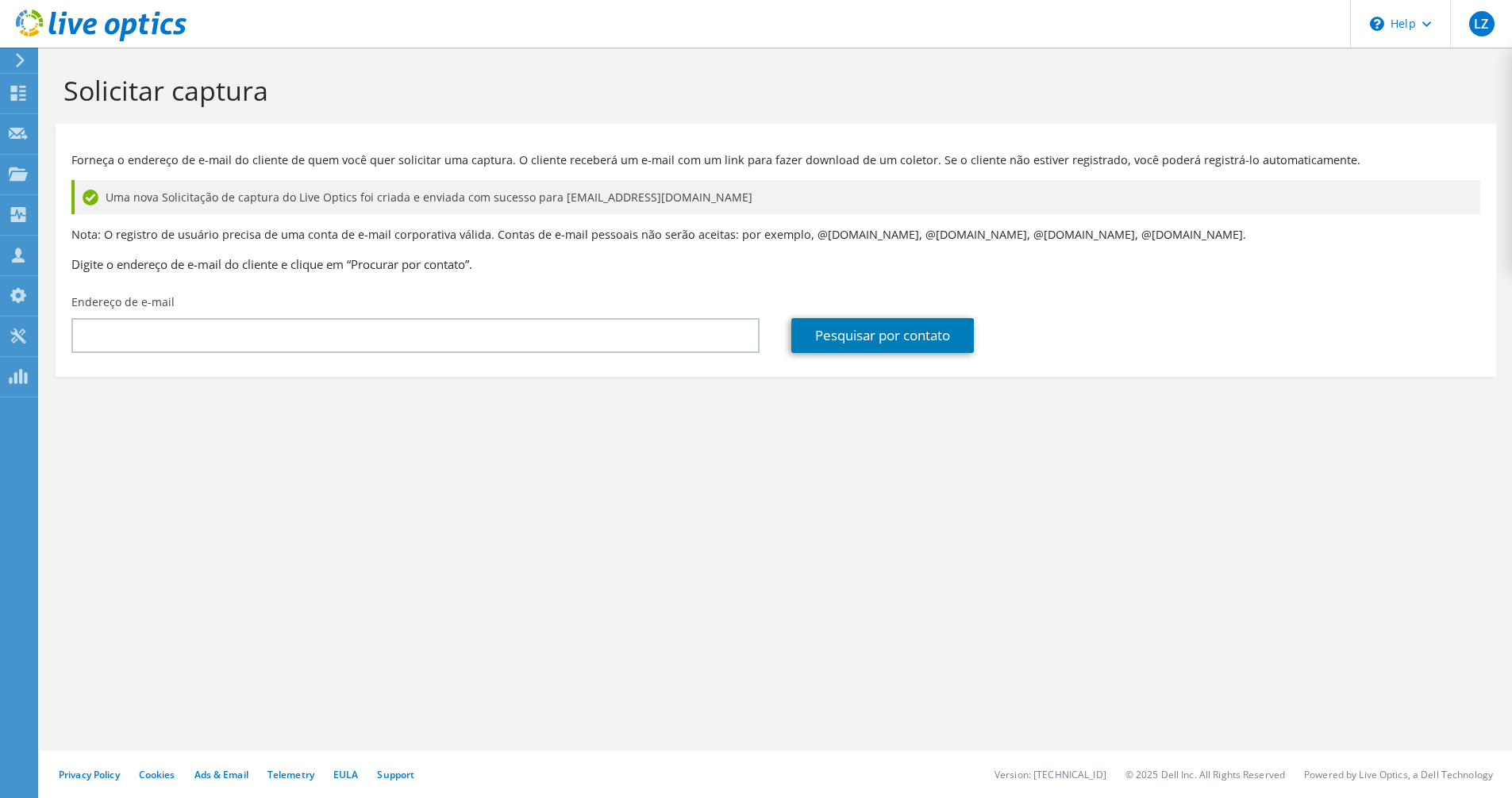 scroll, scrollTop: 0, scrollLeft: 0, axis: both 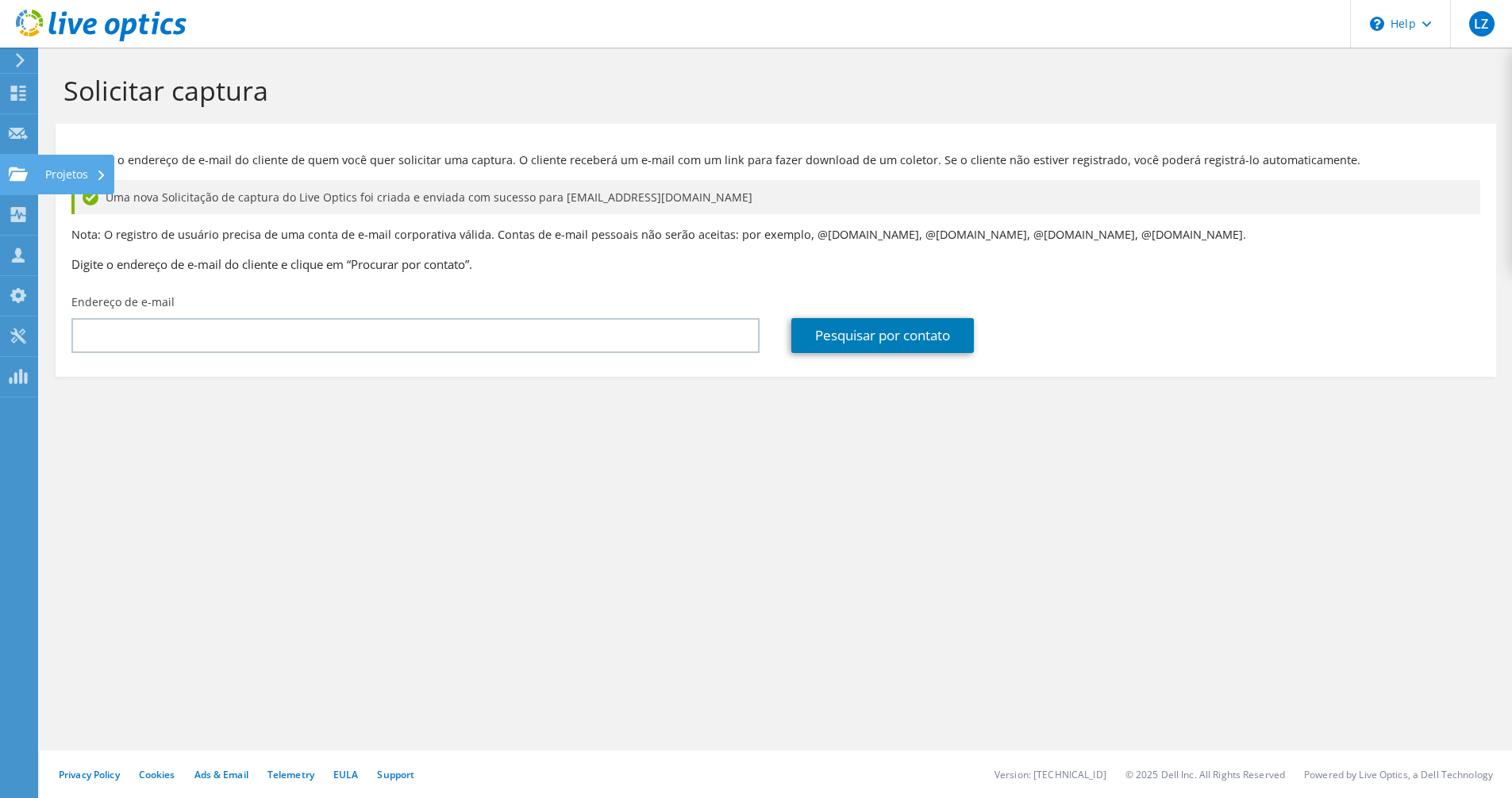 click on "Projetos" at bounding box center (-52, 175) 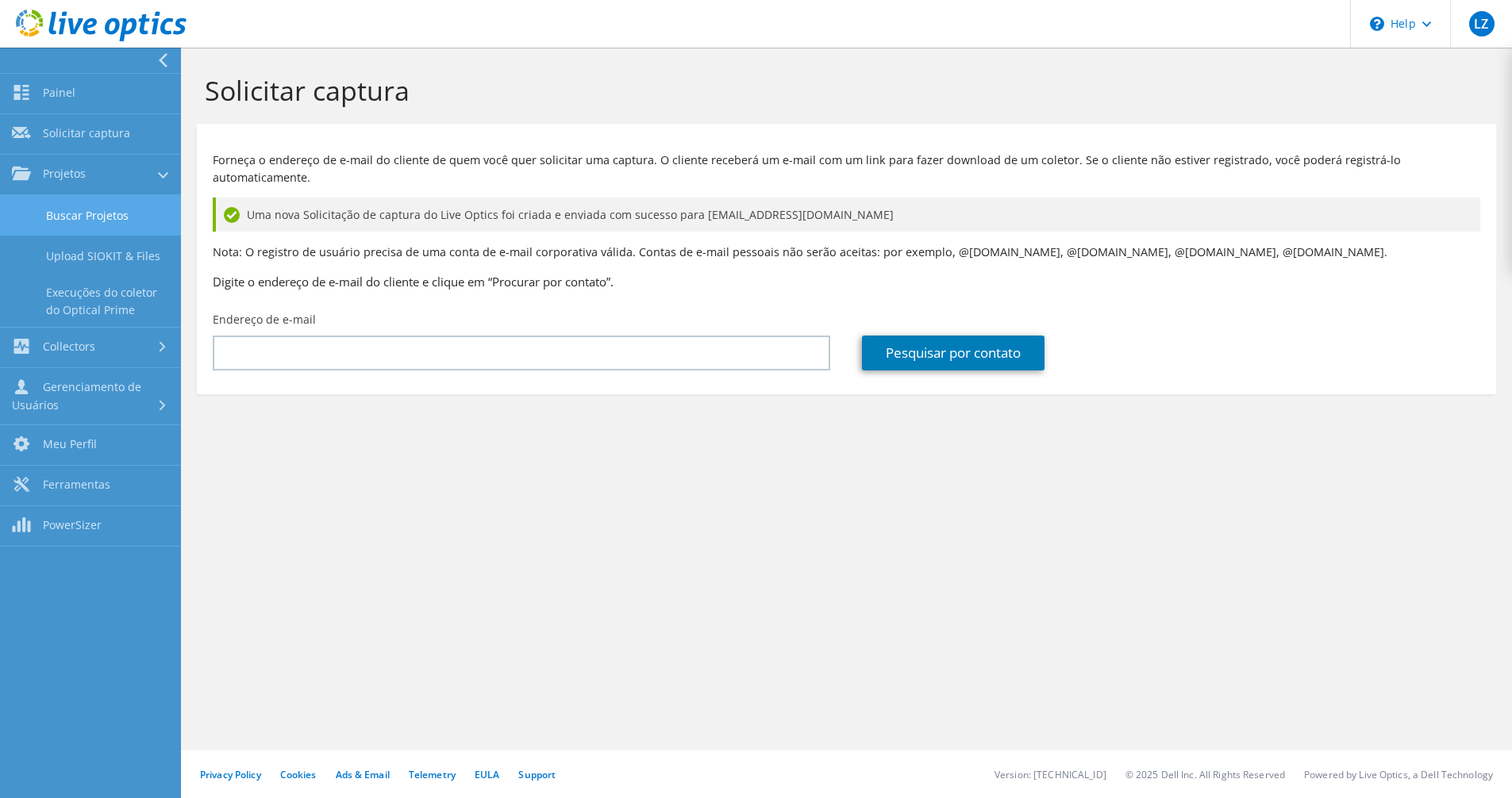 click on "Buscar Projetos" at bounding box center [90, 215] 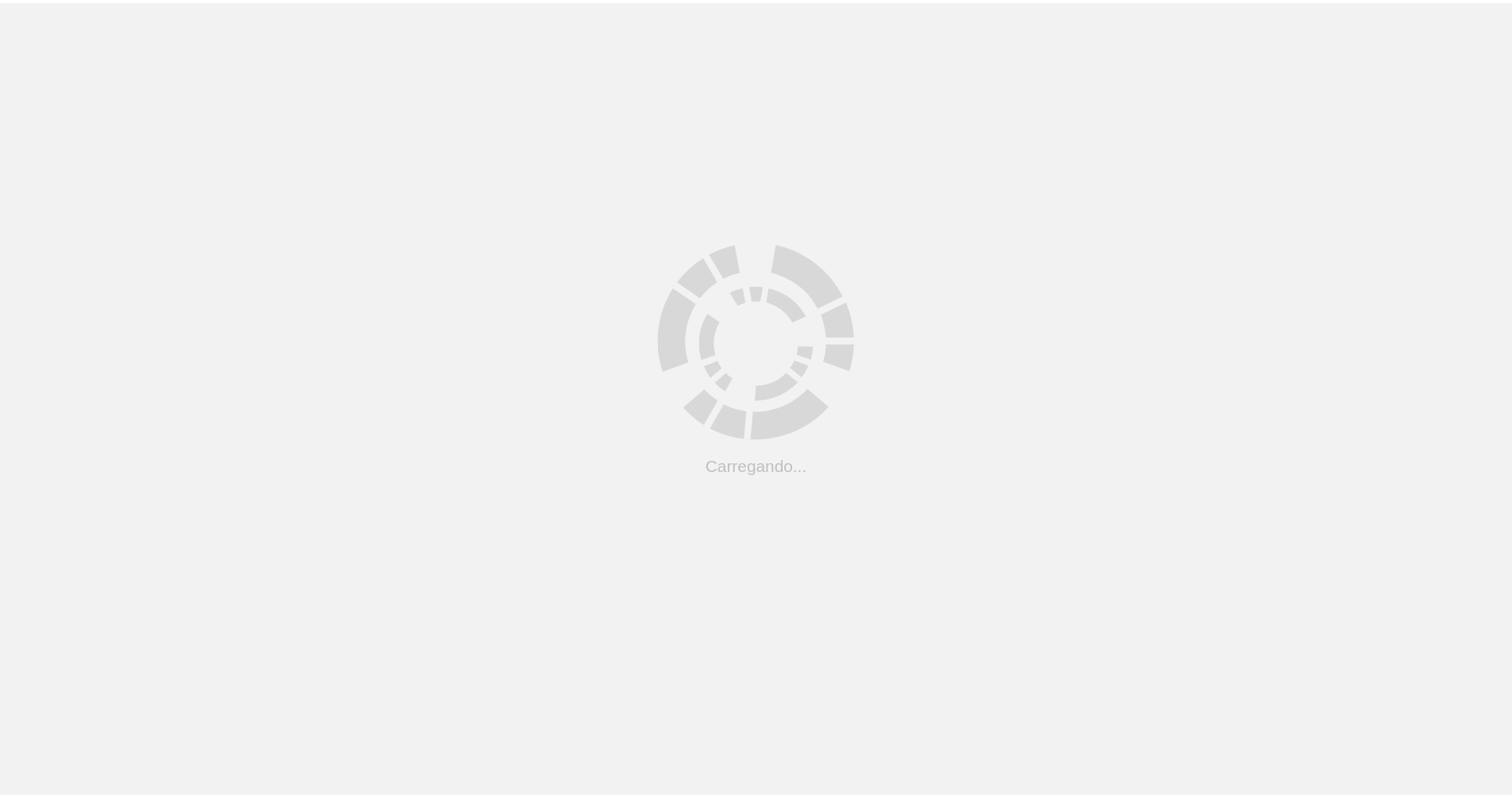 scroll, scrollTop: 0, scrollLeft: 0, axis: both 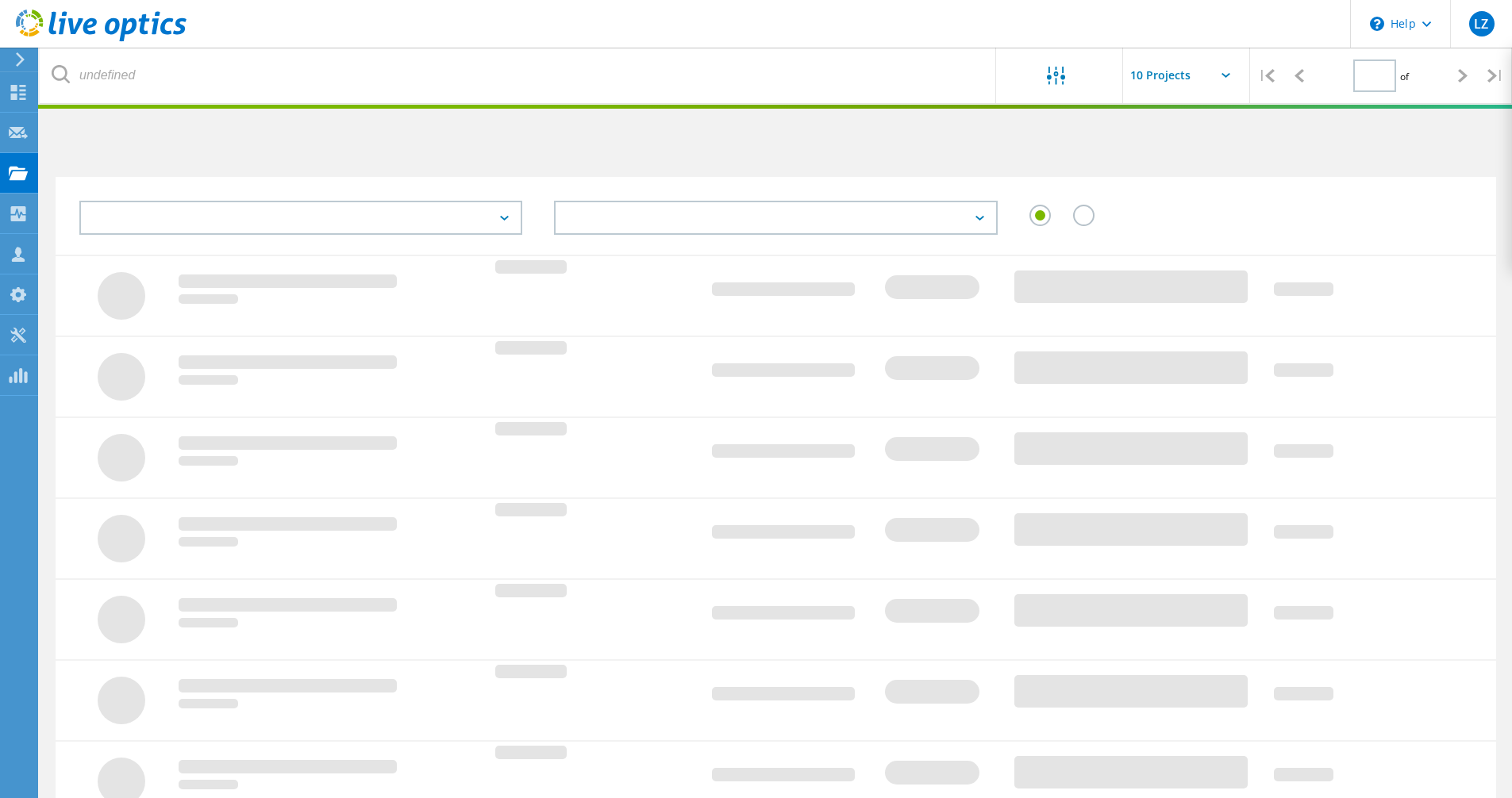 type on "1" 